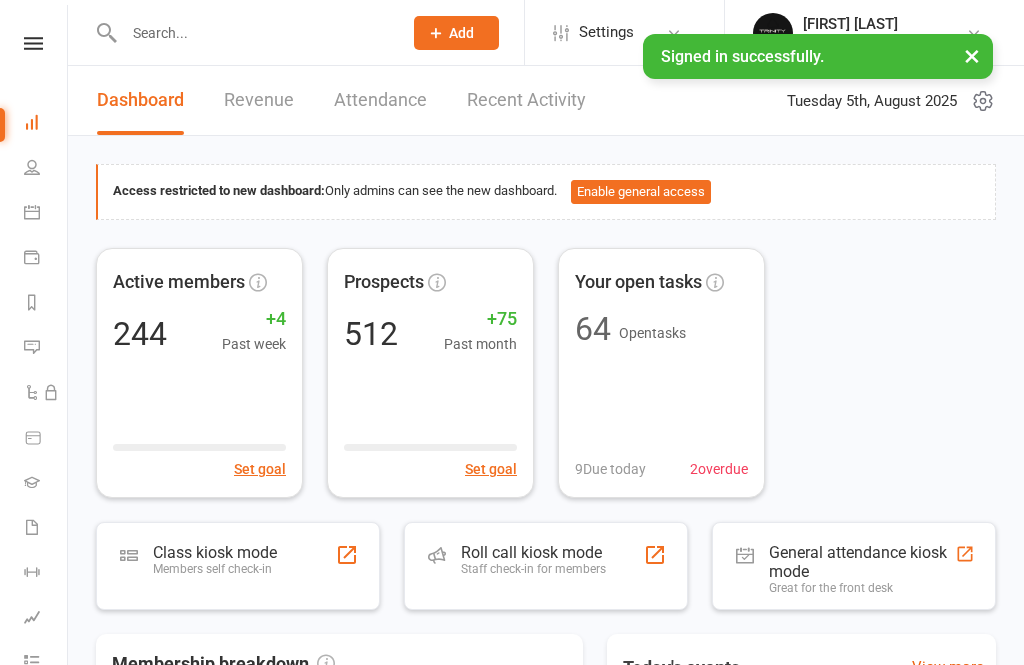 scroll, scrollTop: 0, scrollLeft: 0, axis: both 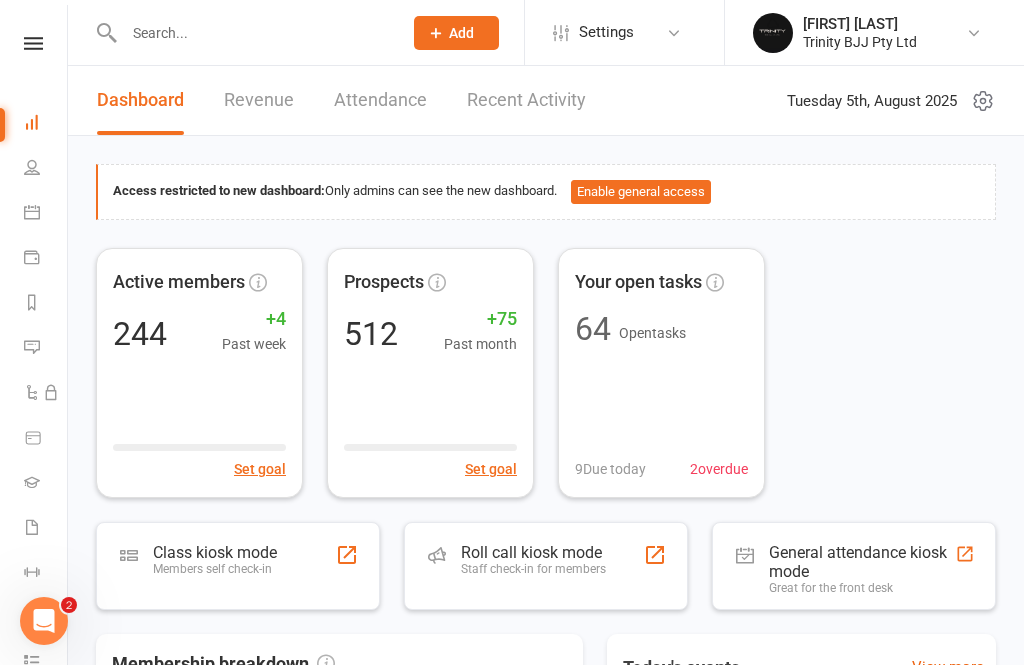 click on "Class kiosk mode Members self check-in" at bounding box center (238, 566) 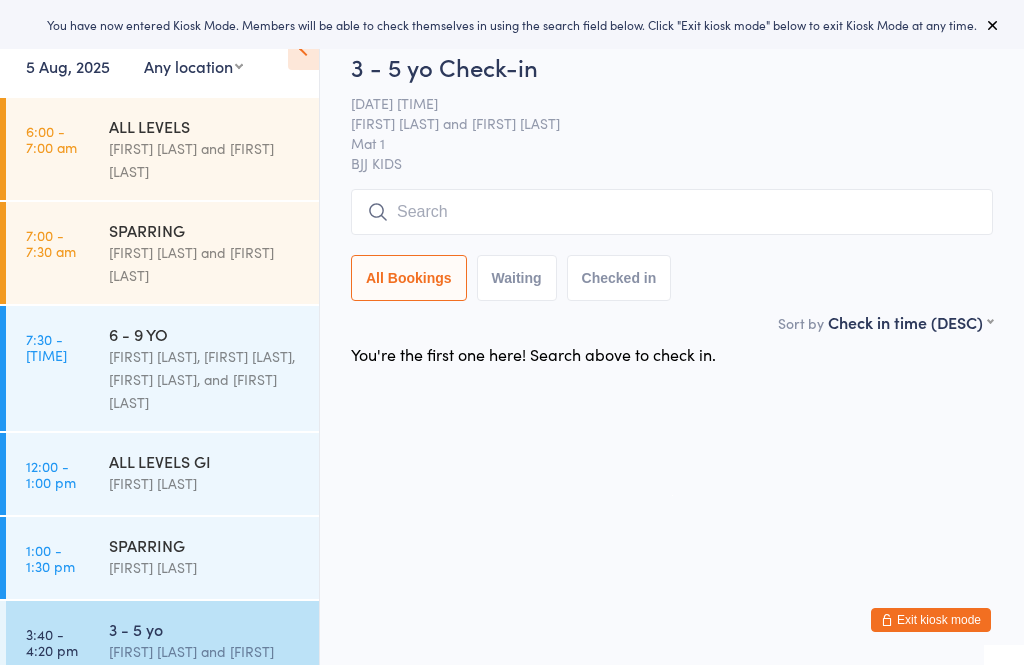 scroll, scrollTop: 0, scrollLeft: 0, axis: both 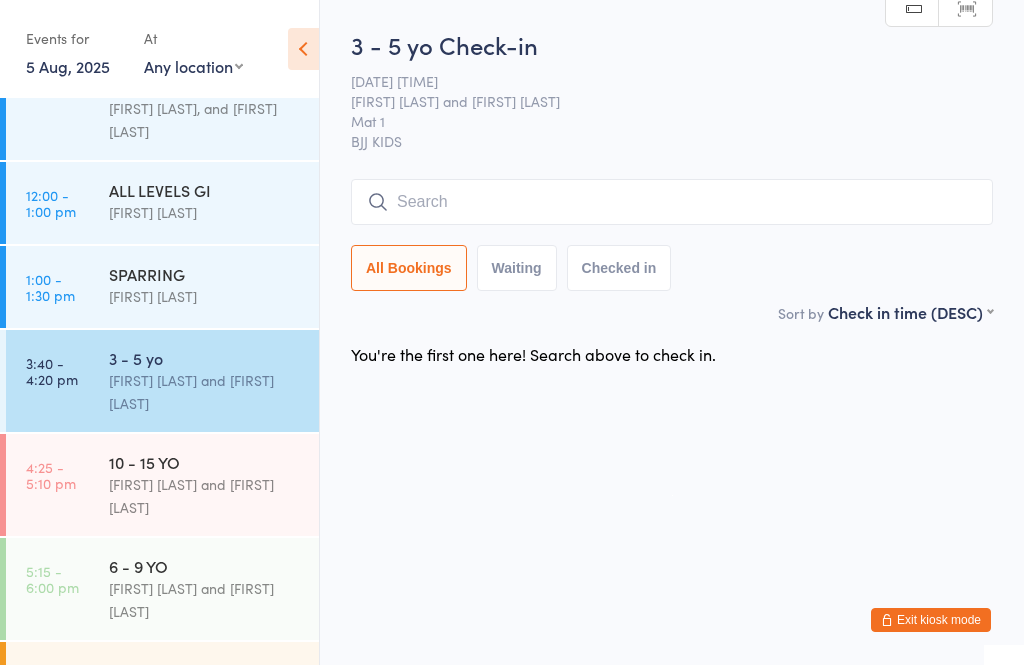 click on "[FIRST] [LAST] and [FIRST] [LAST]" at bounding box center [205, 496] 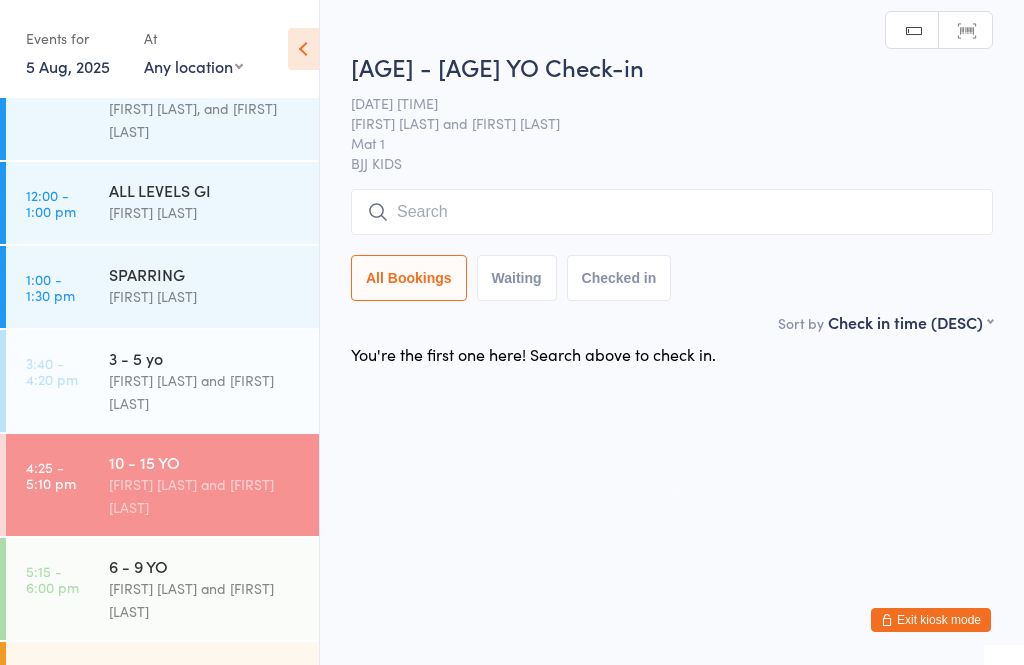 click at bounding box center [672, 212] 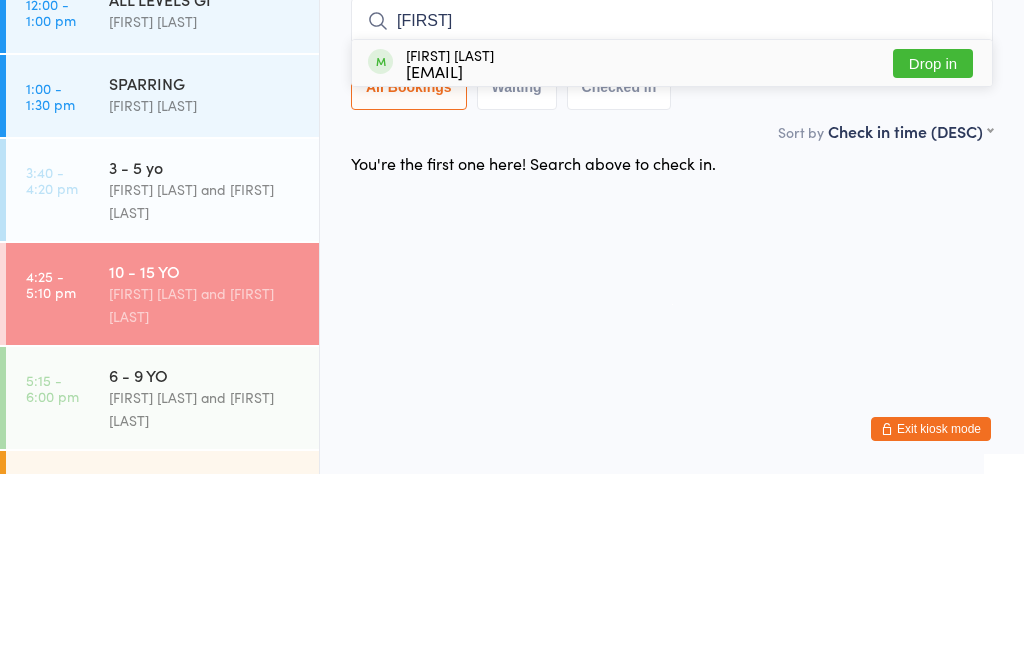 type on "[FIRST]" 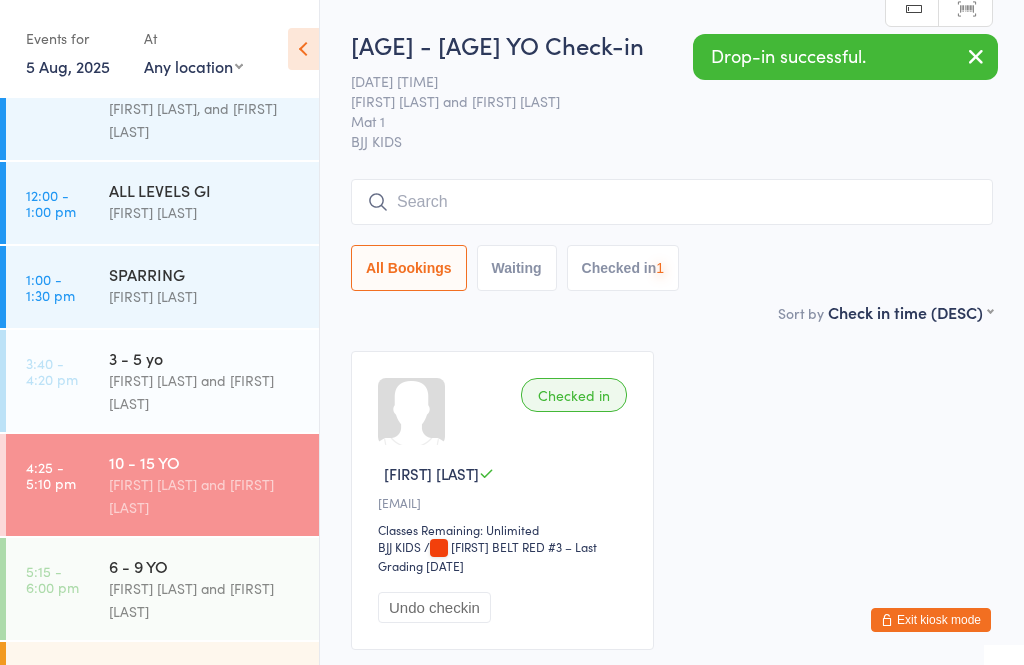 click on "[FIRST] [LAST] and [FIRST] [LAST]" at bounding box center [205, 392] 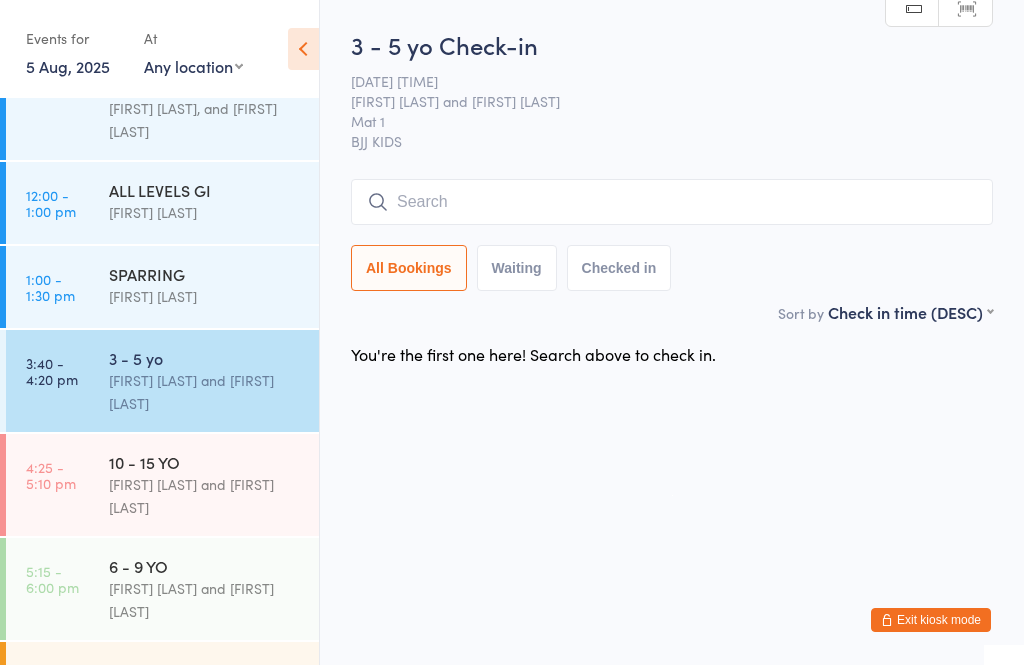 click on "[FIRST] [LAST] and [FIRST] [LAST]" at bounding box center (205, 496) 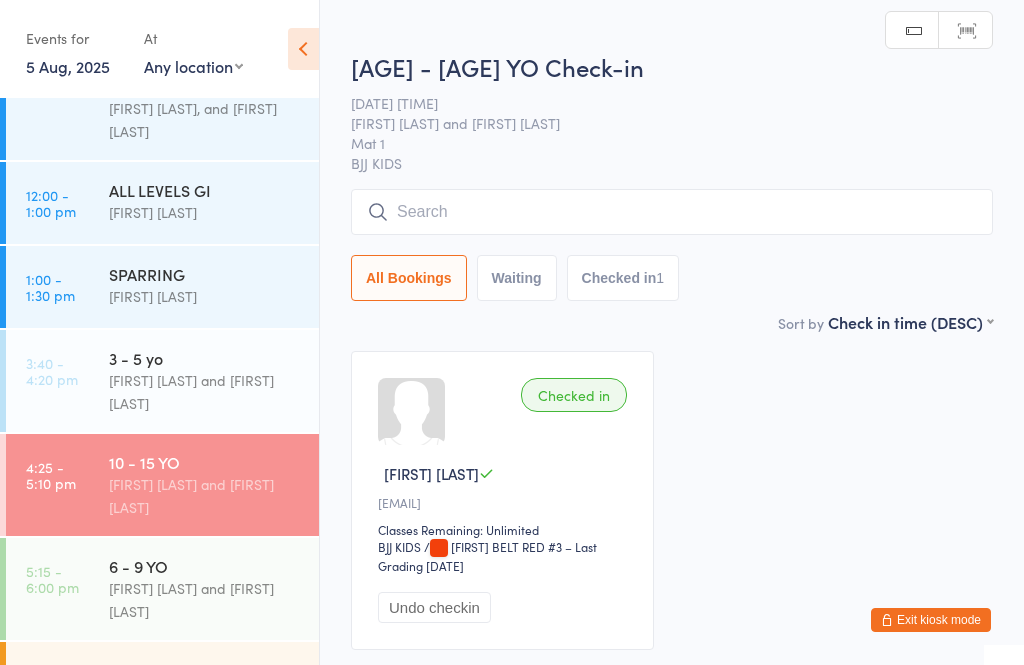 click at bounding box center [672, 212] 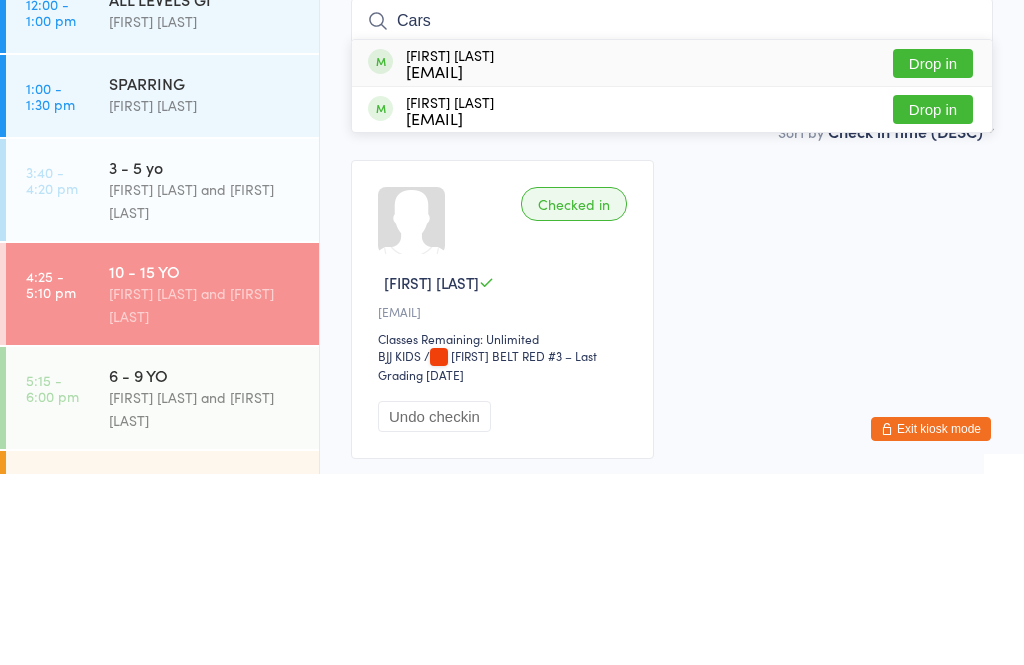 type on "Cars" 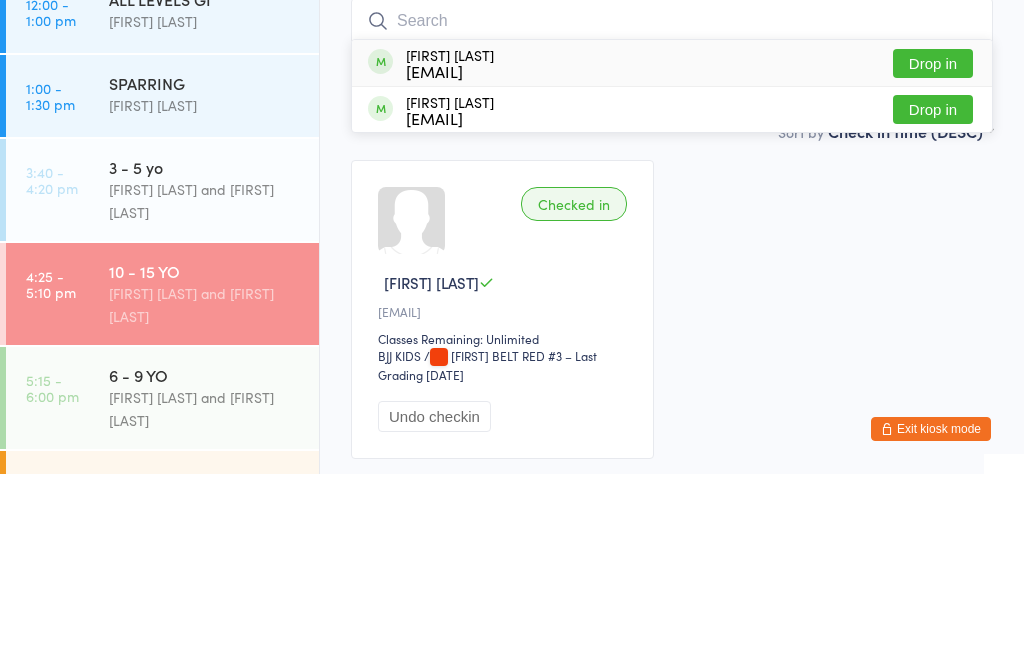 scroll, scrollTop: 150, scrollLeft: 0, axis: vertical 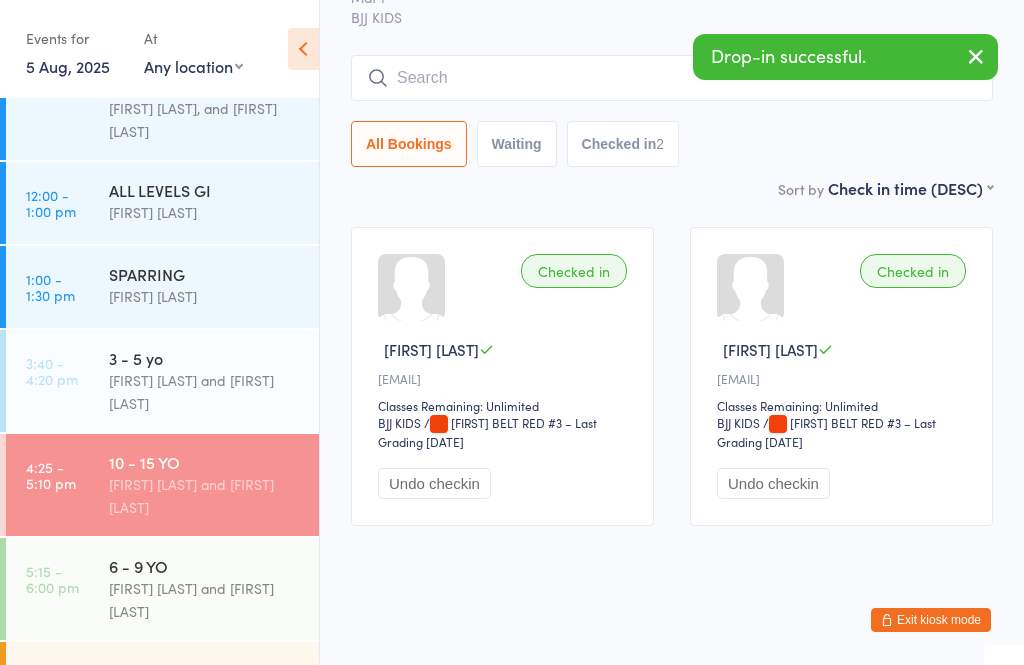 click on "3 - 5 yo" at bounding box center (205, 358) 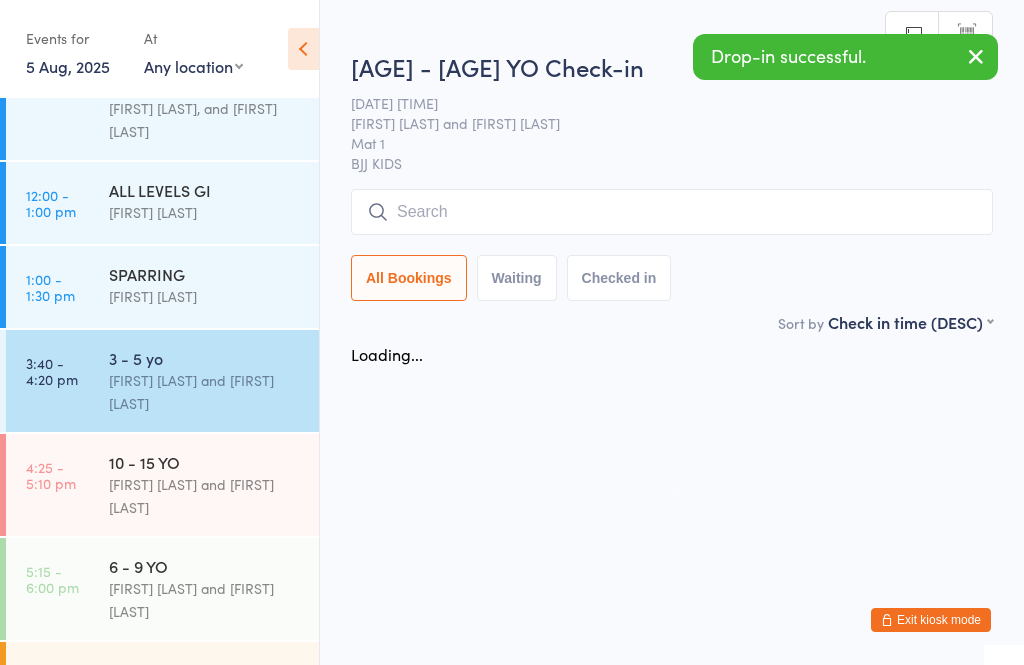 scroll, scrollTop: 0, scrollLeft: 0, axis: both 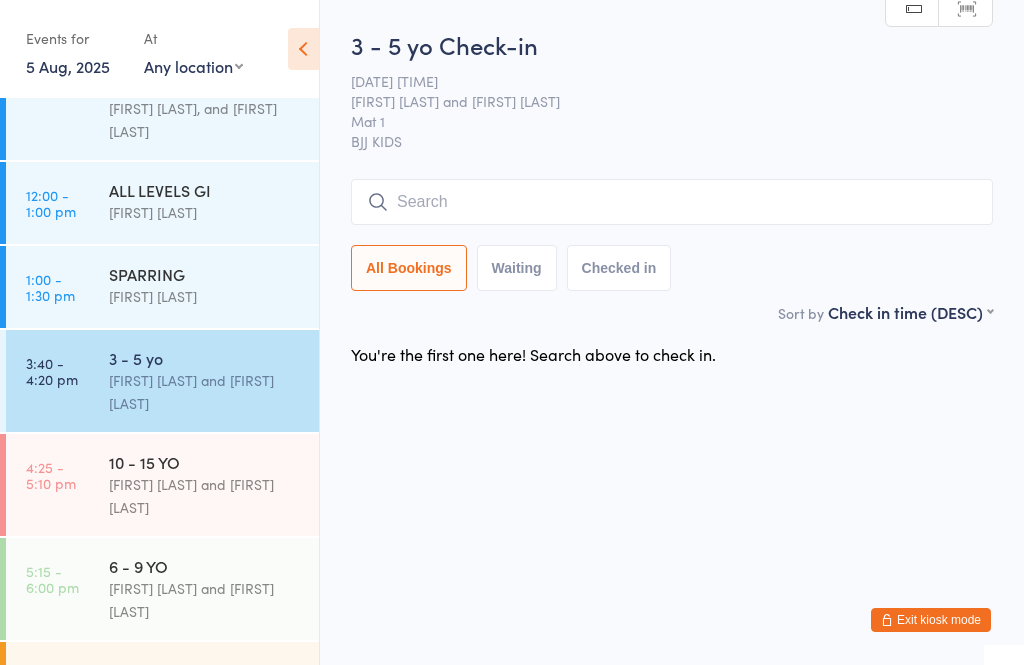 click on "[FIRST] [LAST] and [FIRST] [LAST]" at bounding box center [205, 496] 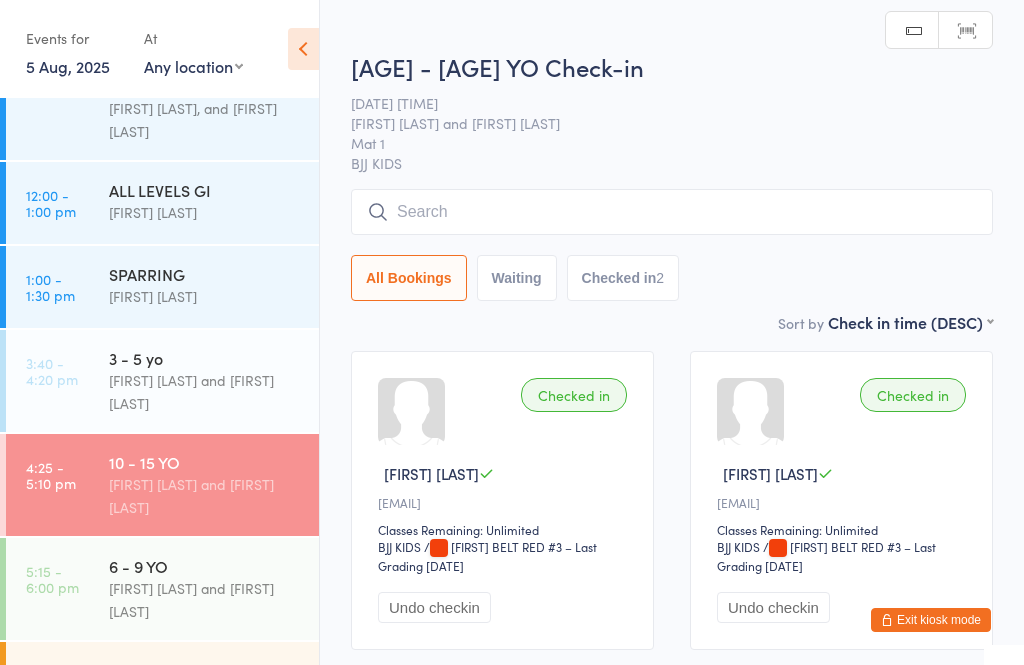 click at bounding box center (672, 212) 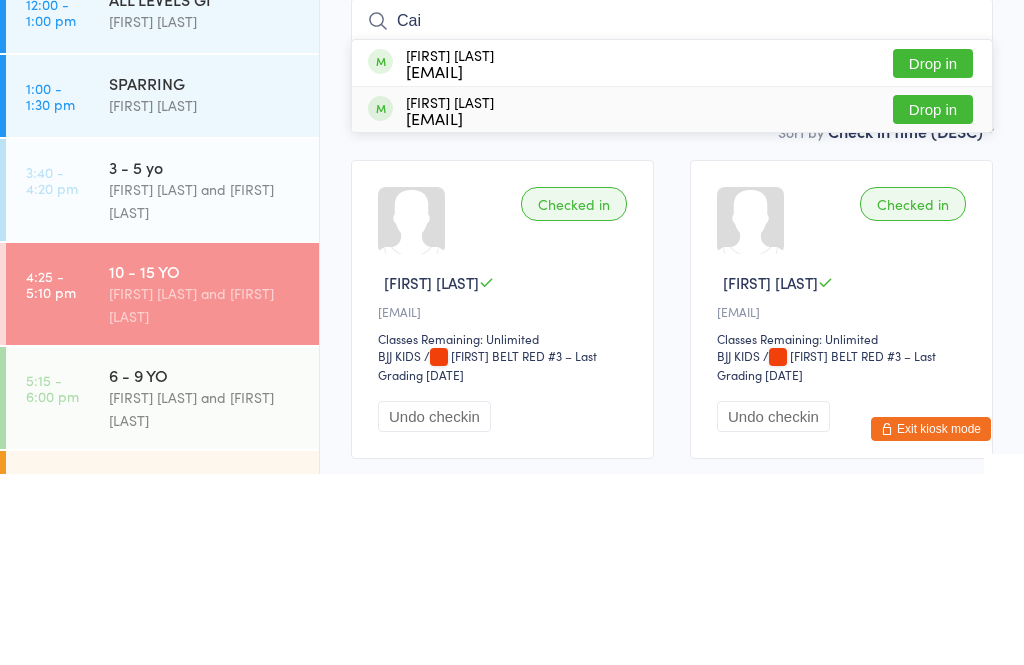 type on "Cai" 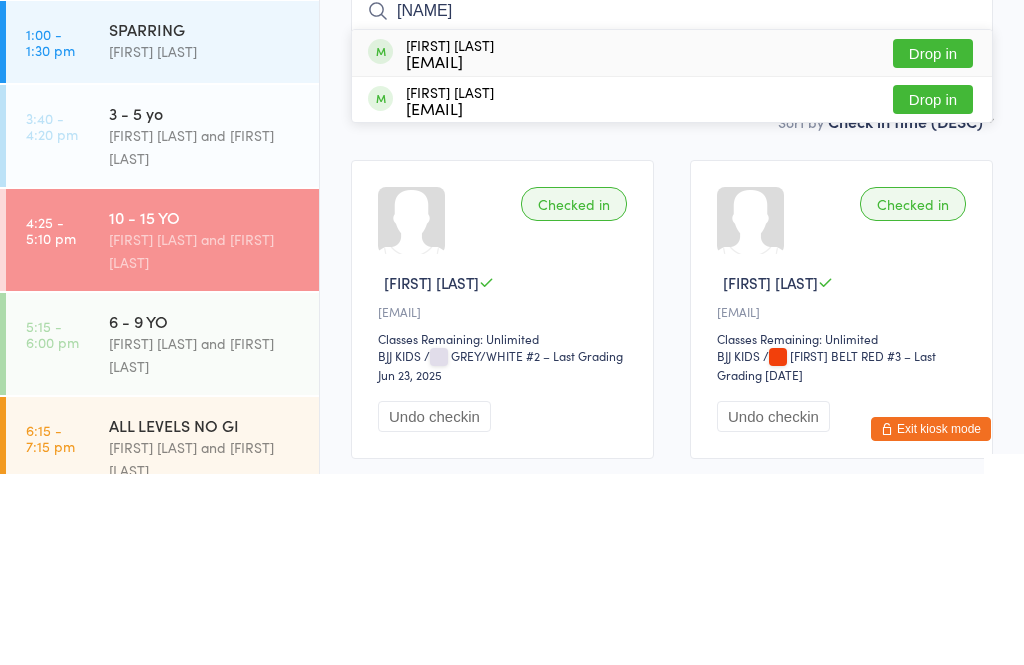 scroll, scrollTop: 326, scrollLeft: 0, axis: vertical 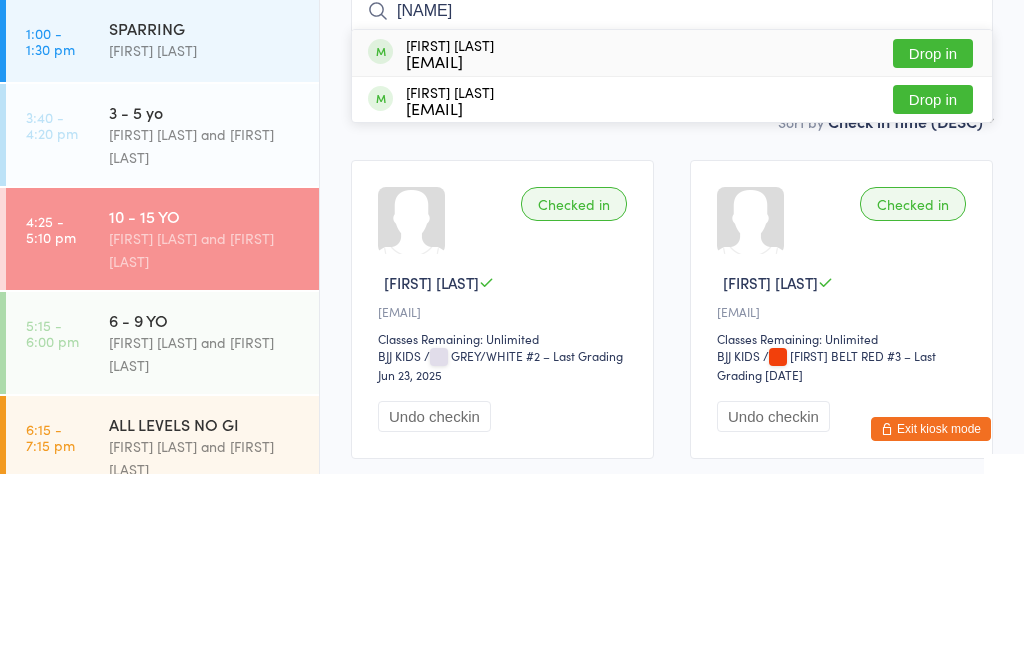 type on "[NAME]" 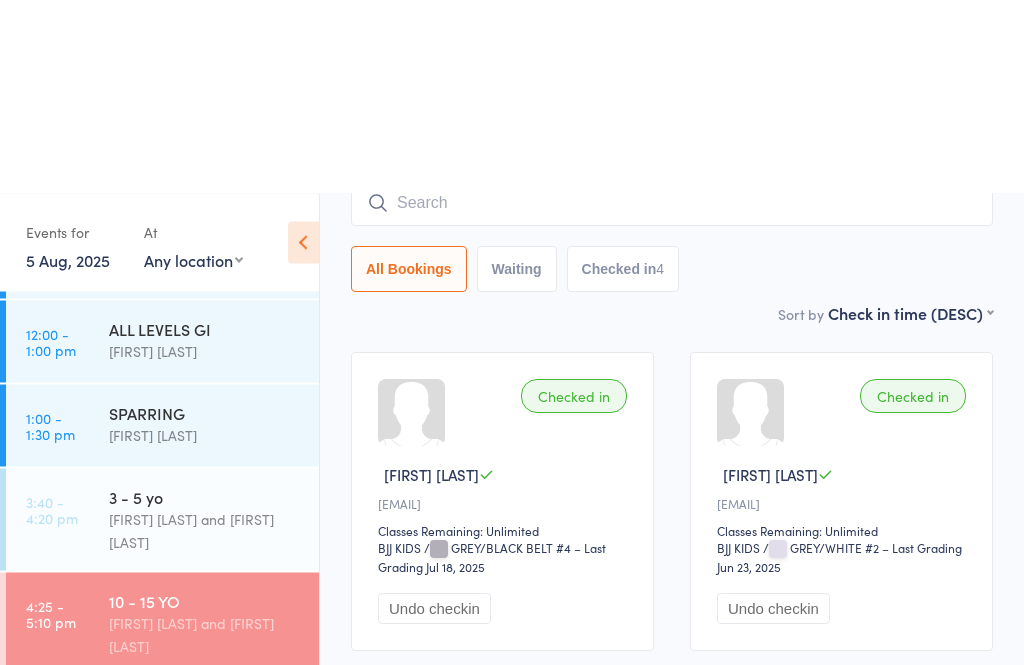 scroll, scrollTop: 0, scrollLeft: 0, axis: both 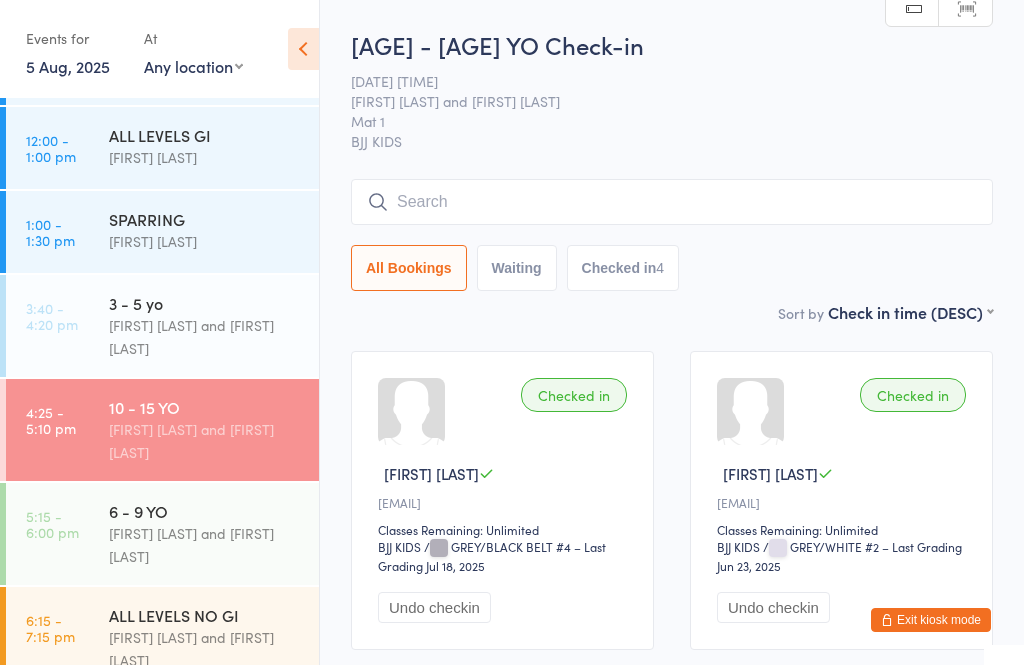 click at bounding box center (672, 202) 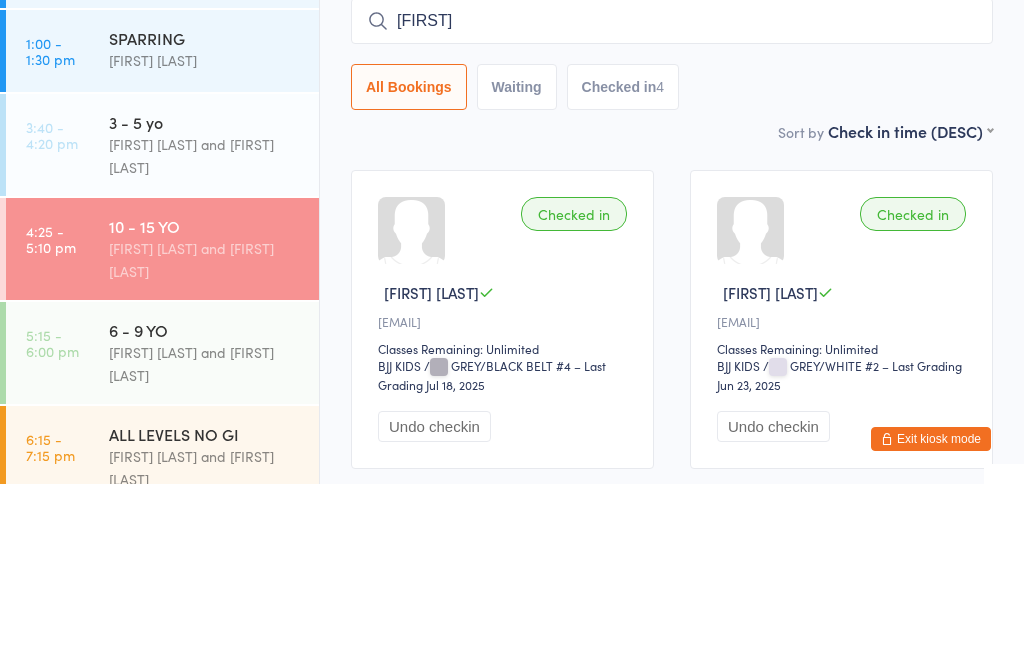 type on "[FIRST]" 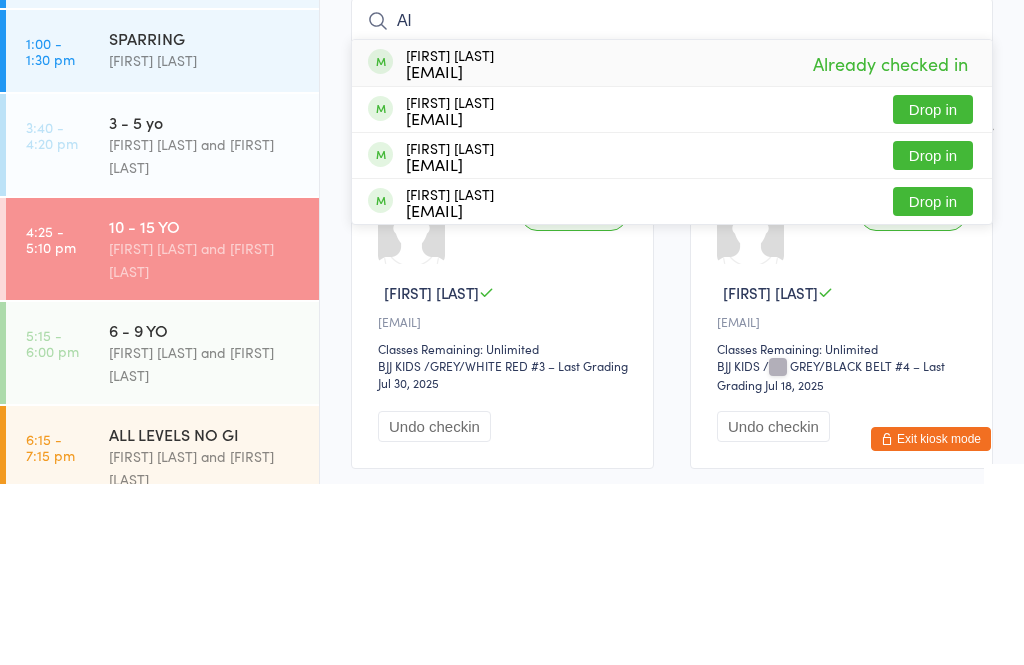 type on "A" 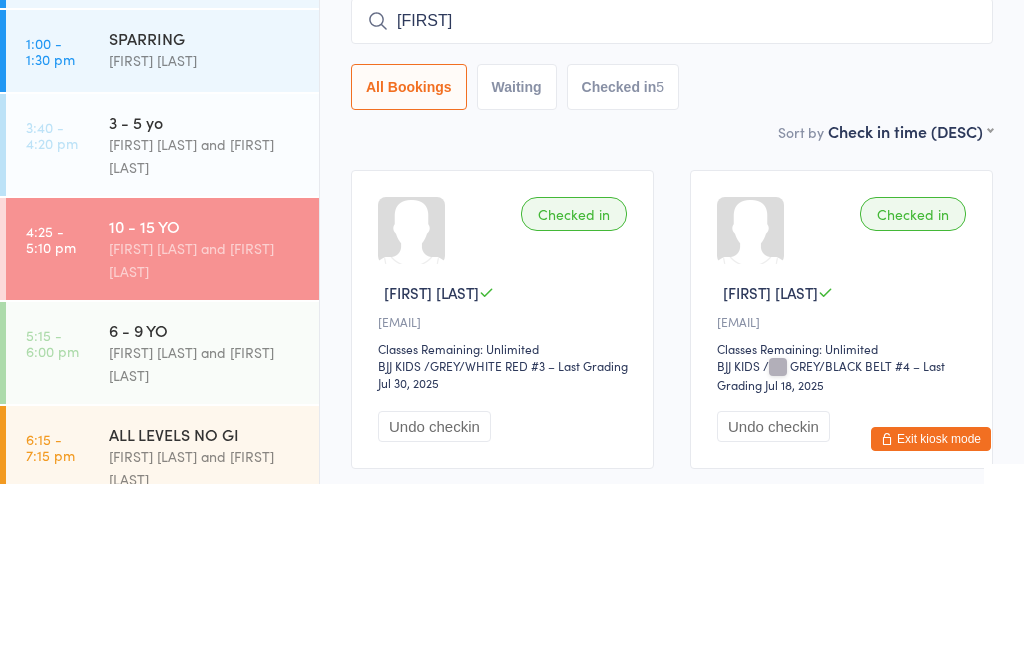 scroll, scrollTop: 181, scrollLeft: 0, axis: vertical 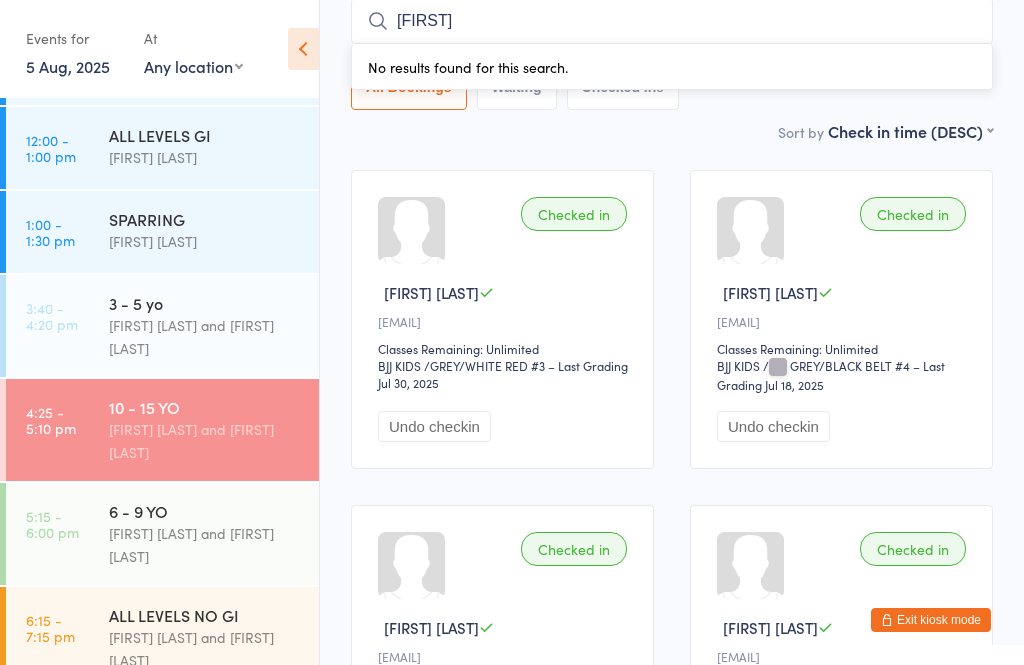 click on "[FIRST]" at bounding box center (672, 21) 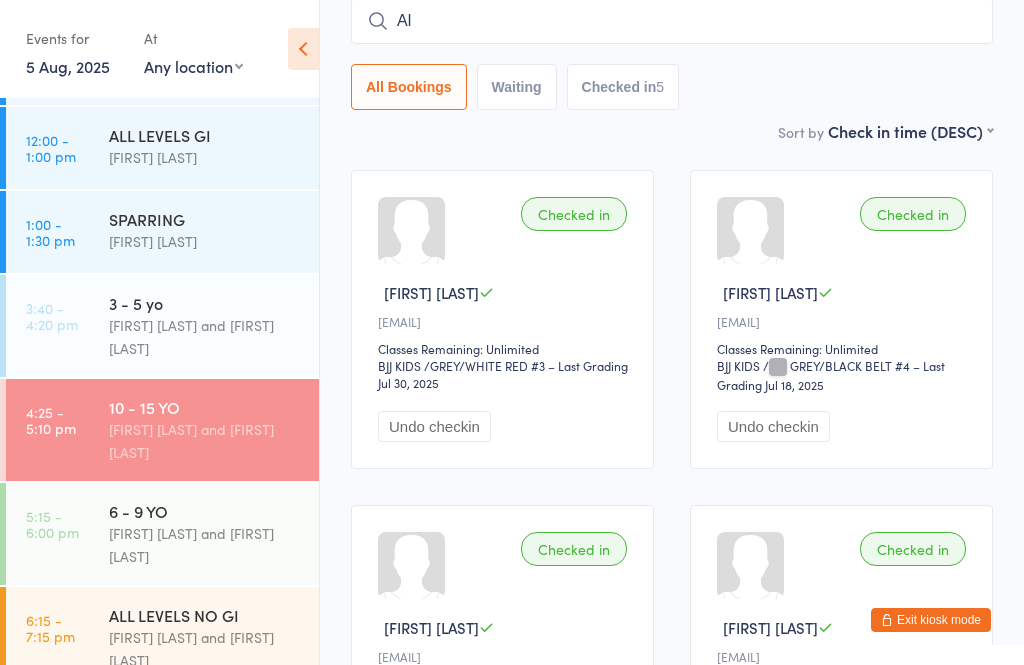 type on "A" 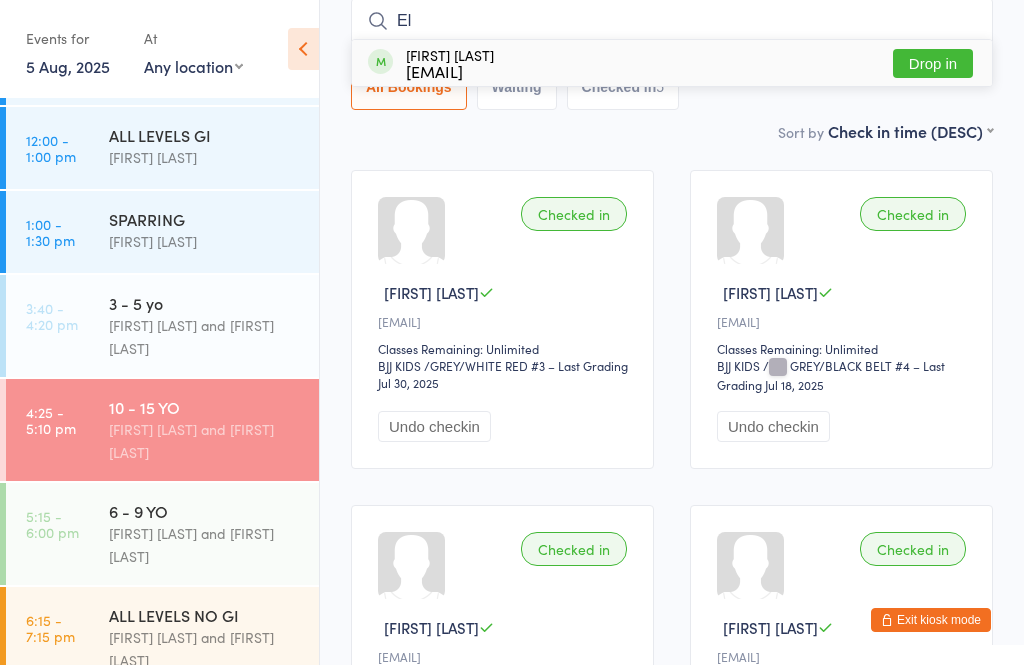 type on "E" 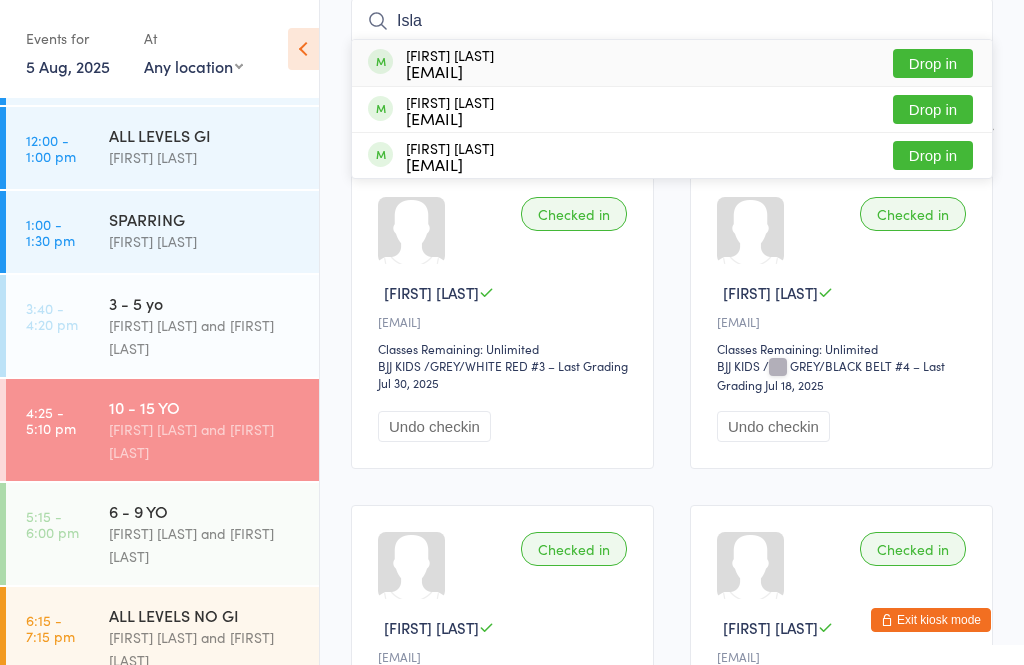 type on "Isla" 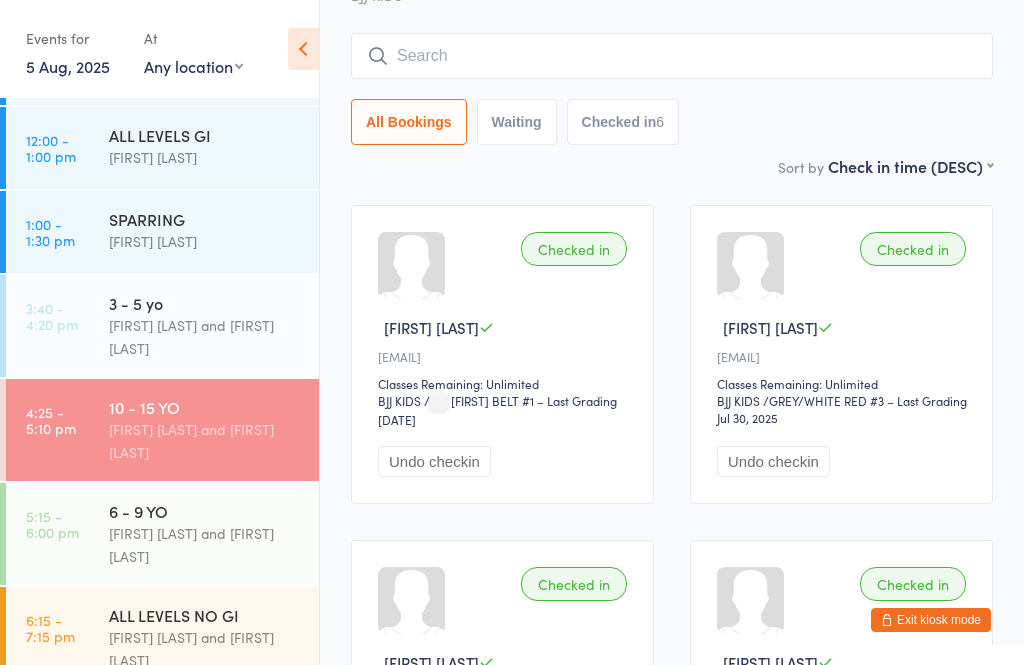 scroll, scrollTop: 143, scrollLeft: 0, axis: vertical 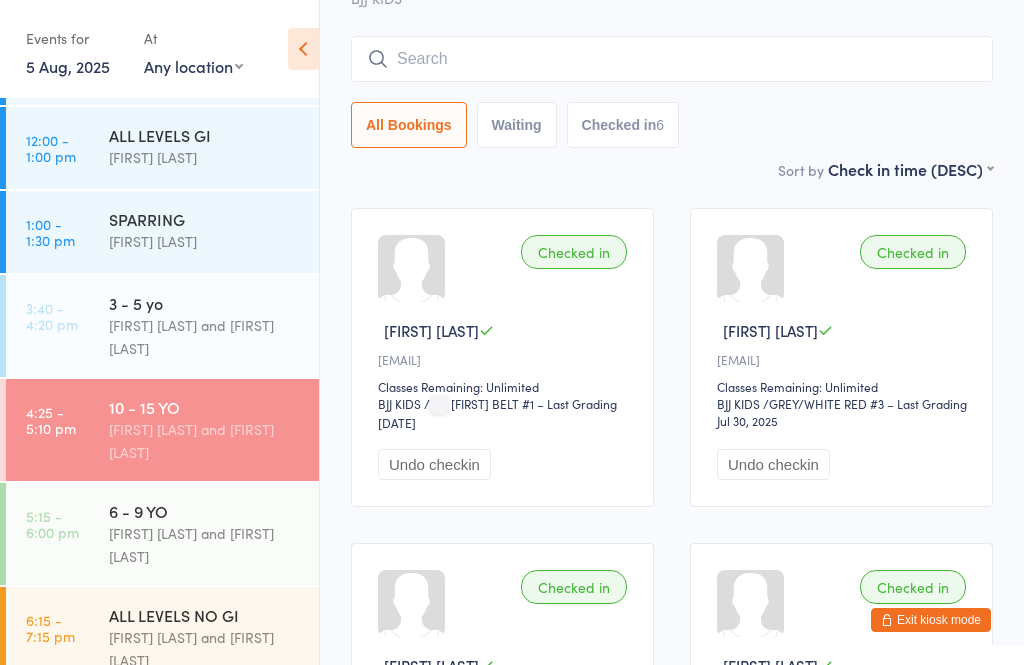 click at bounding box center (672, 59) 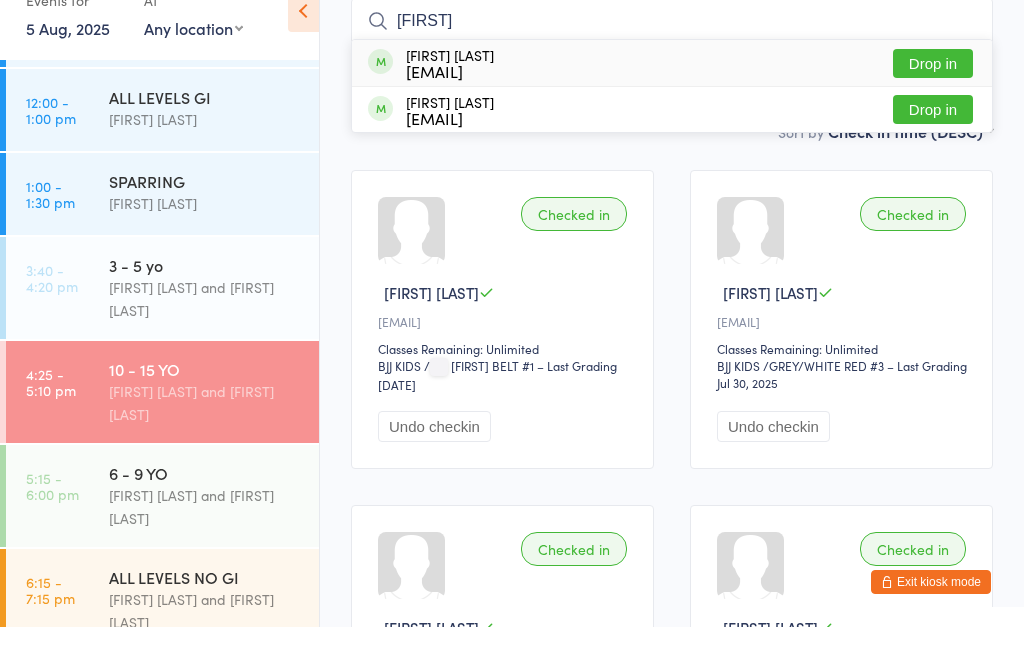 type on "[FIRST]" 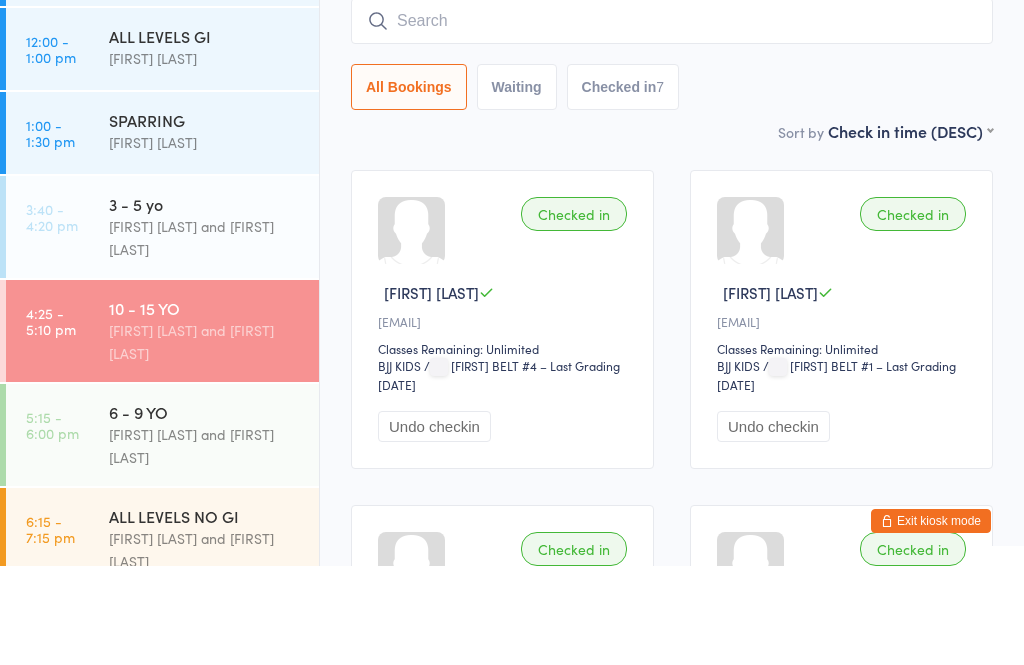 scroll, scrollTop: 0, scrollLeft: 0, axis: both 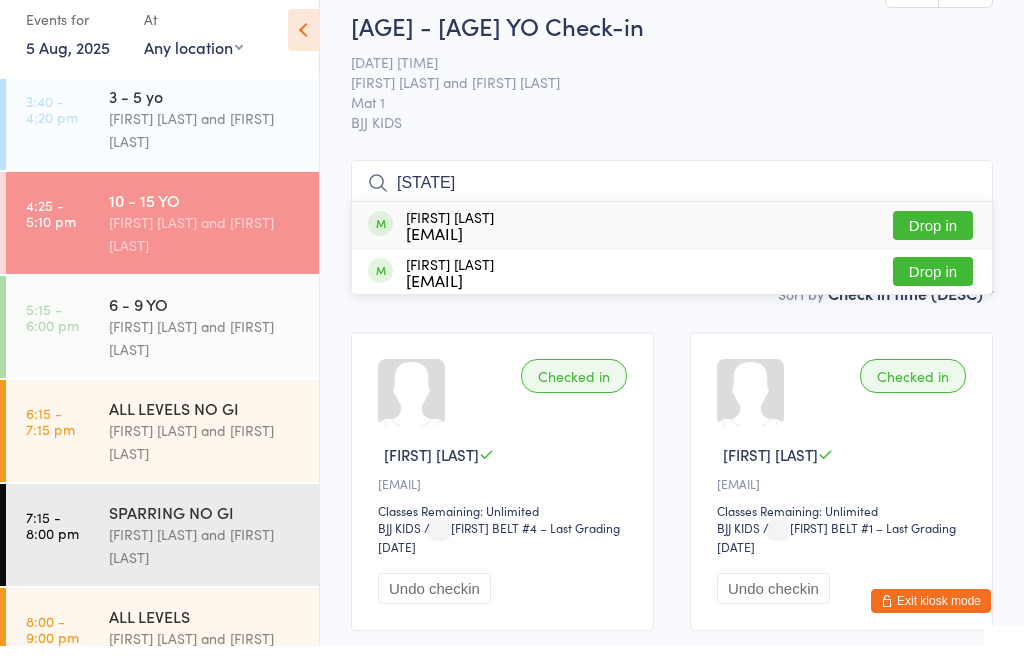 type on "[STATE]" 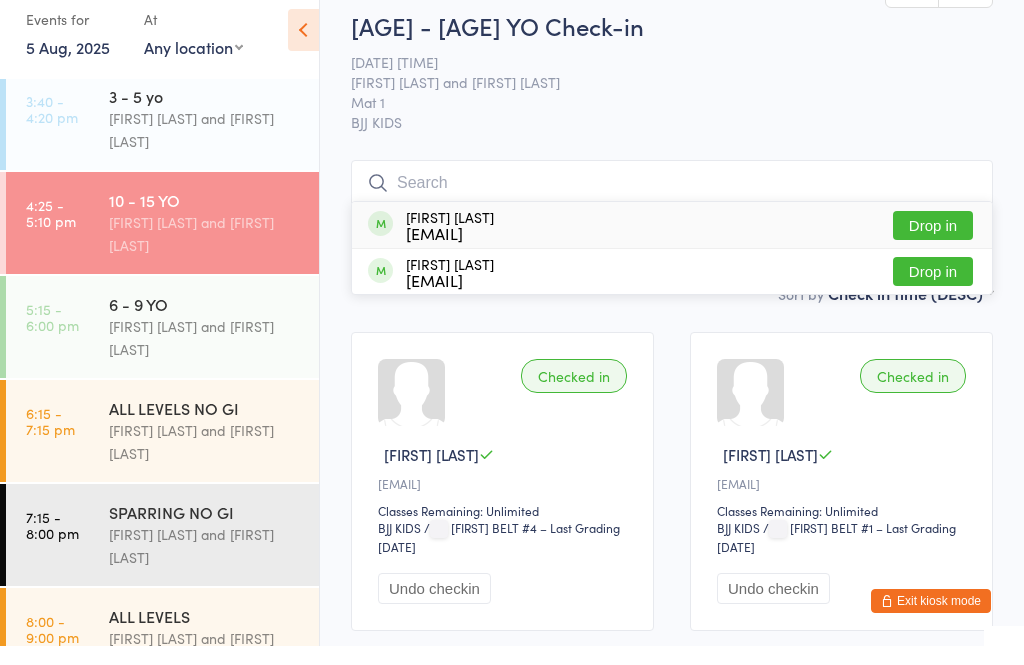 scroll, scrollTop: 19, scrollLeft: 0, axis: vertical 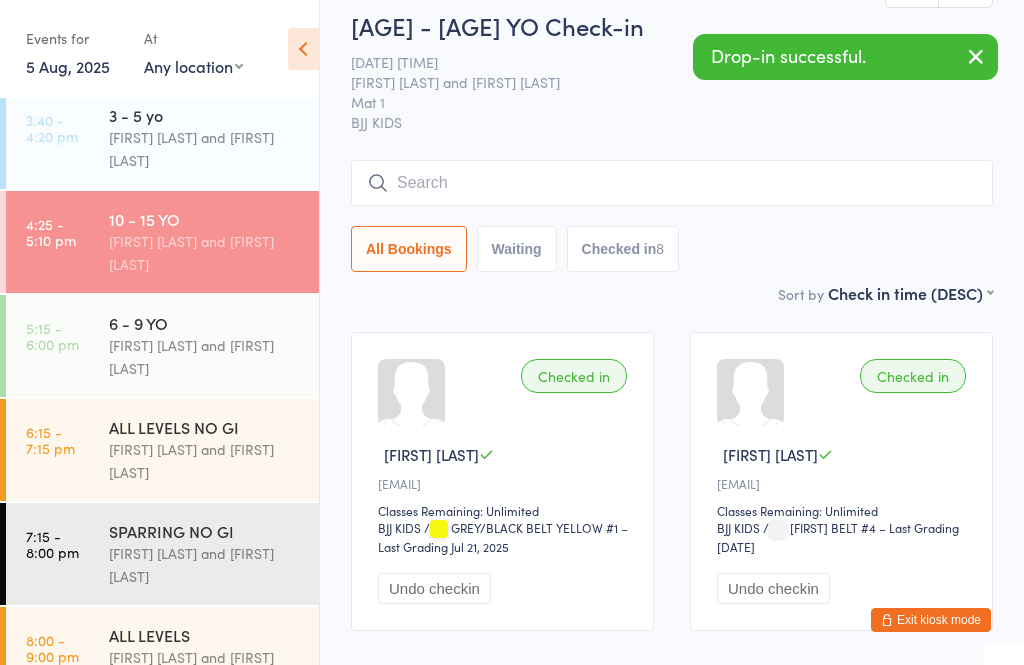 click on "[FIRST] [LAST] and [FIRST] [LAST]" at bounding box center [205, 357] 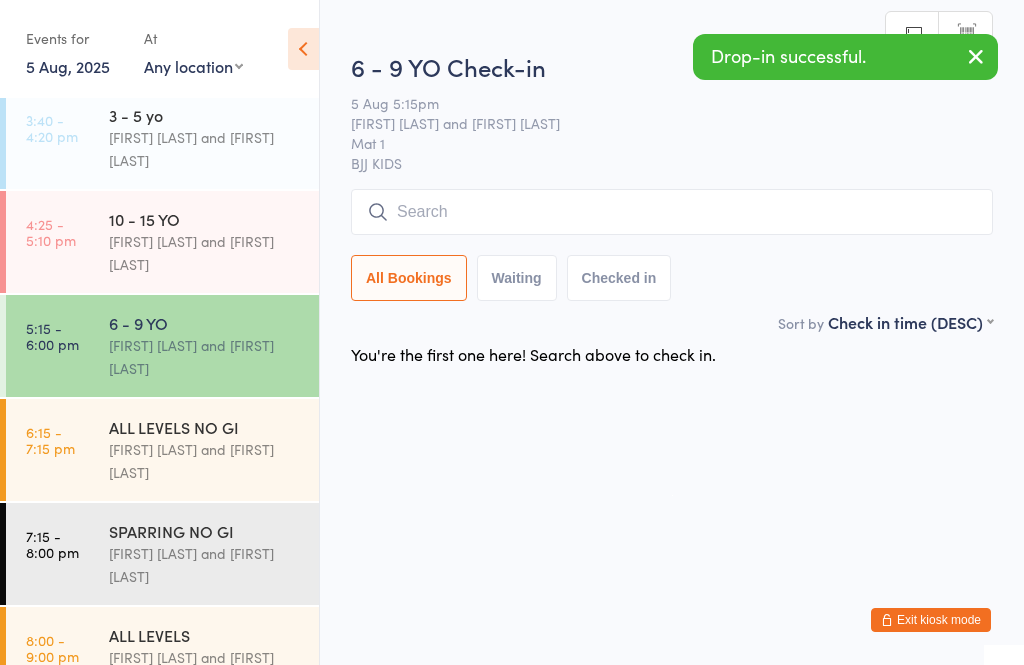 click at bounding box center [672, 212] 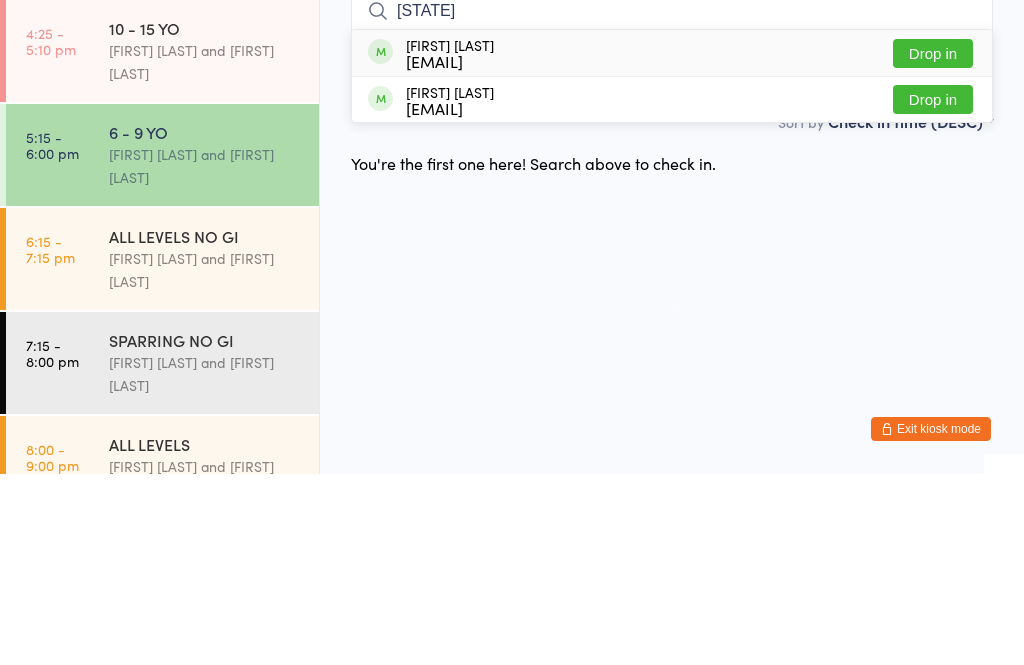 type on "[STATE]" 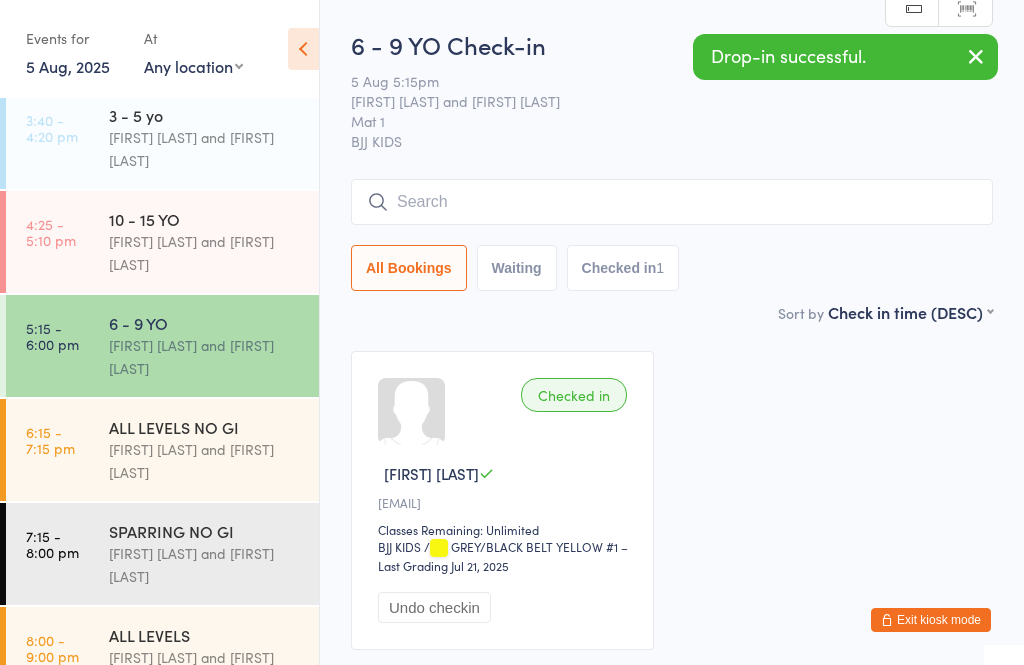 click at bounding box center [672, 202] 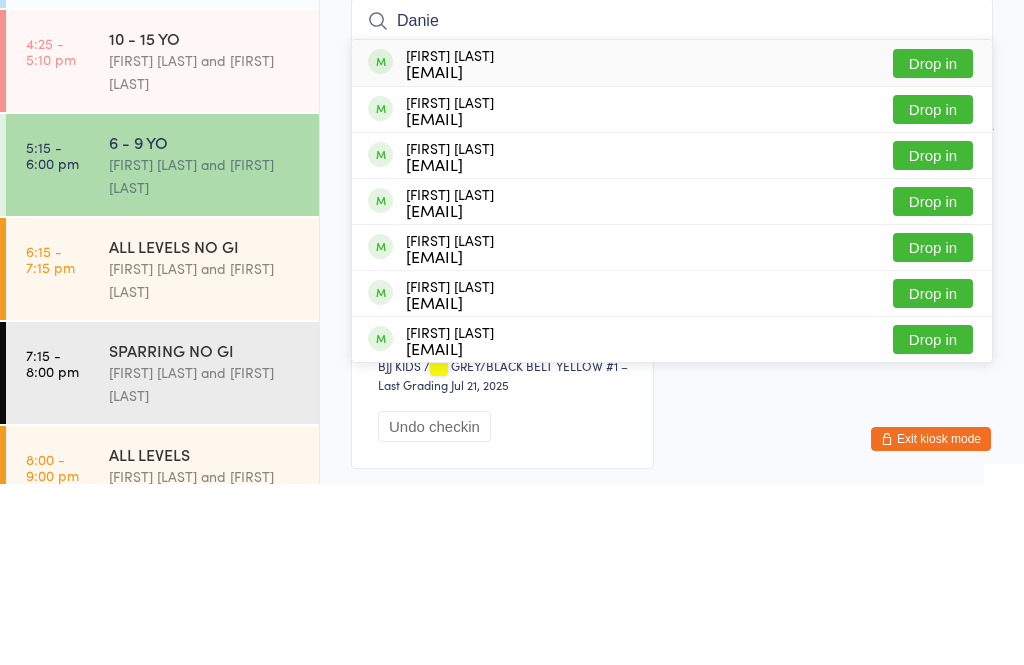 type on "Danie" 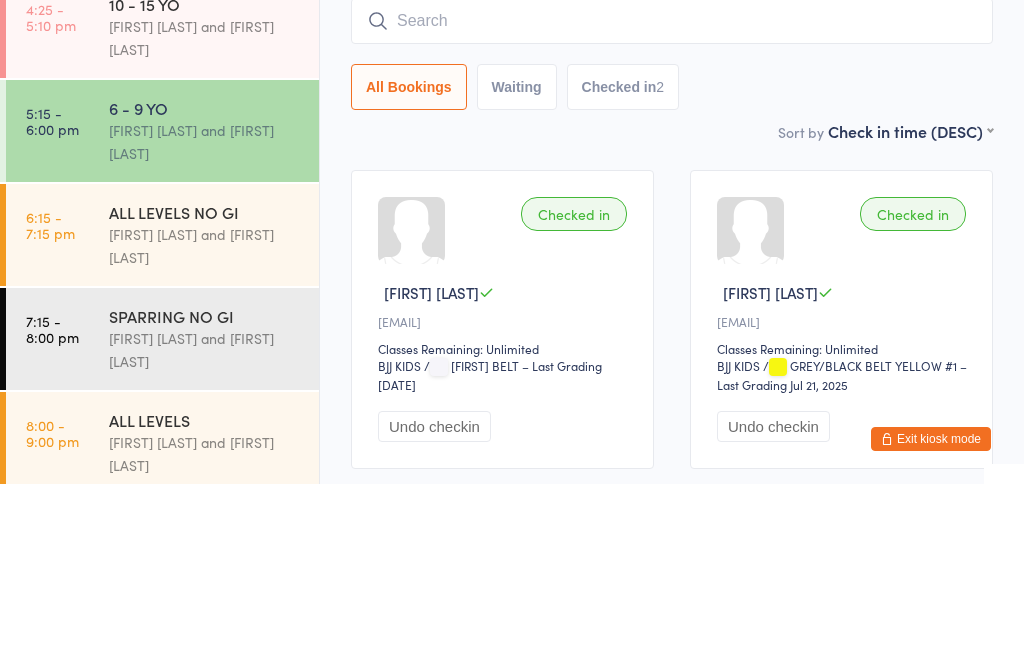 scroll, scrollTop: 548, scrollLeft: 0, axis: vertical 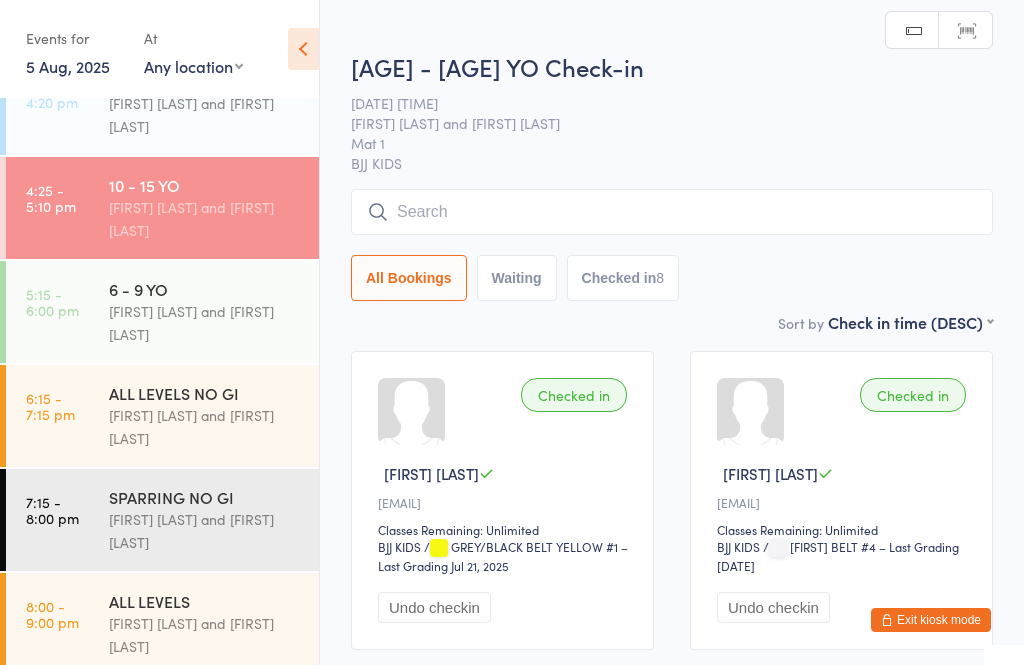 click at bounding box center [672, 212] 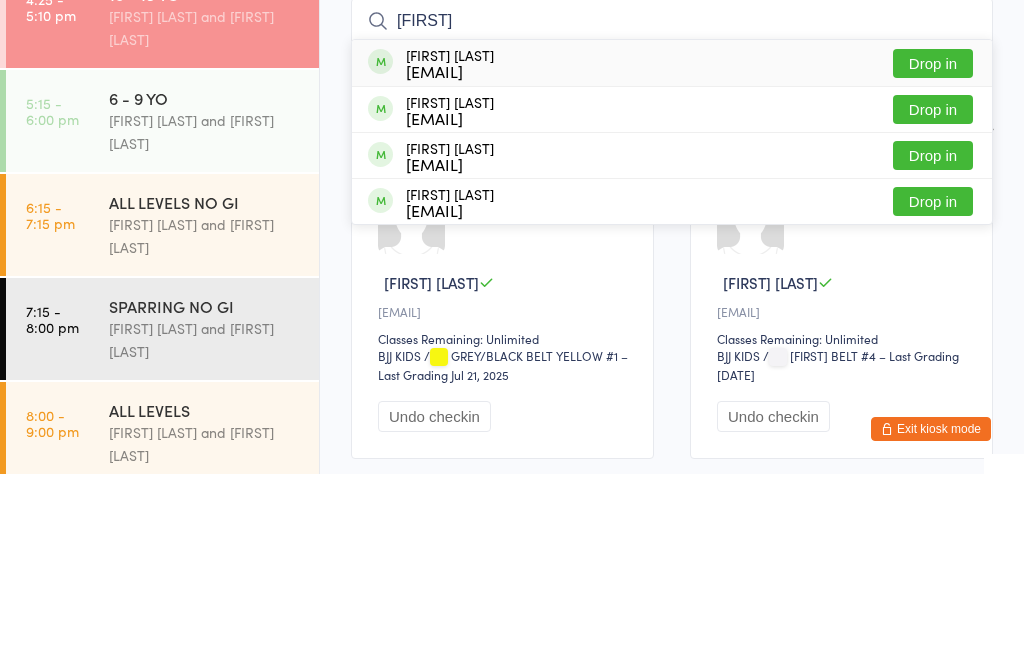 type on "[FIRST]" 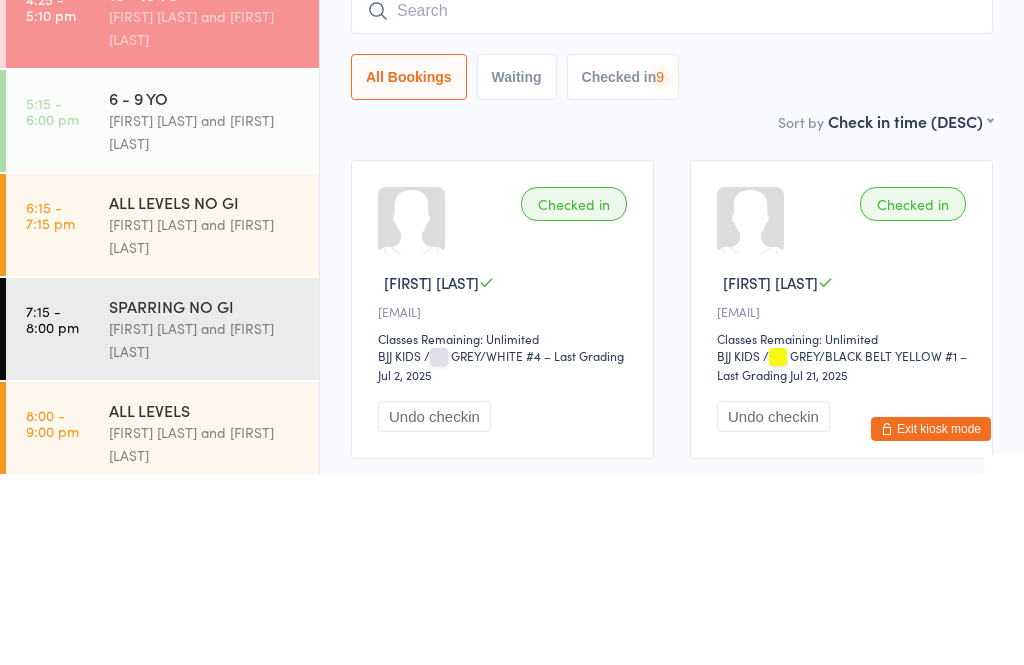 scroll, scrollTop: 514, scrollLeft: 0, axis: vertical 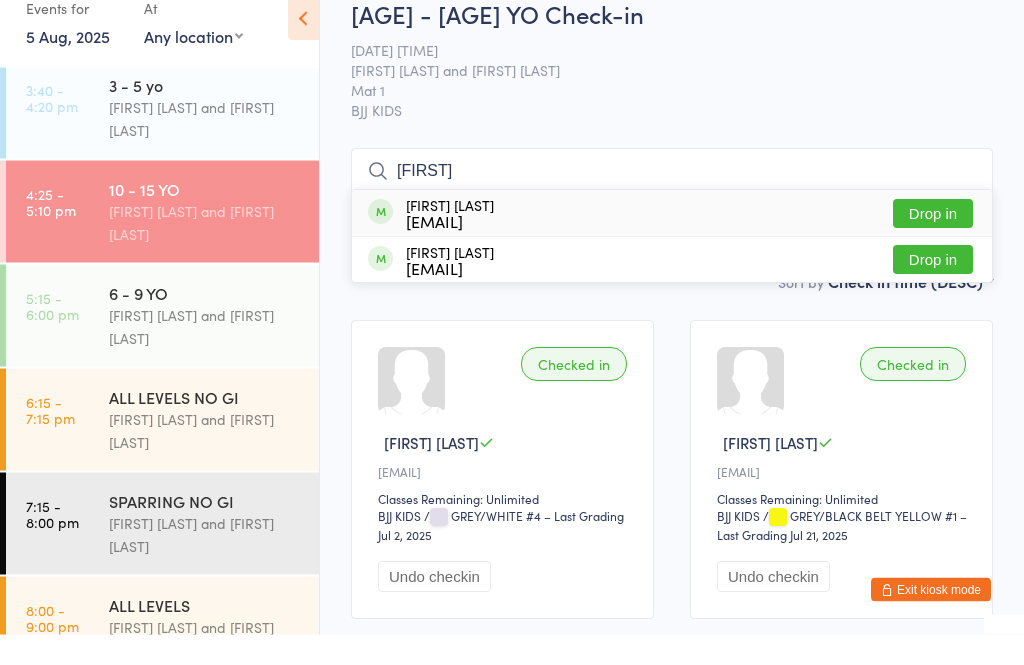 type on "[FIRST]" 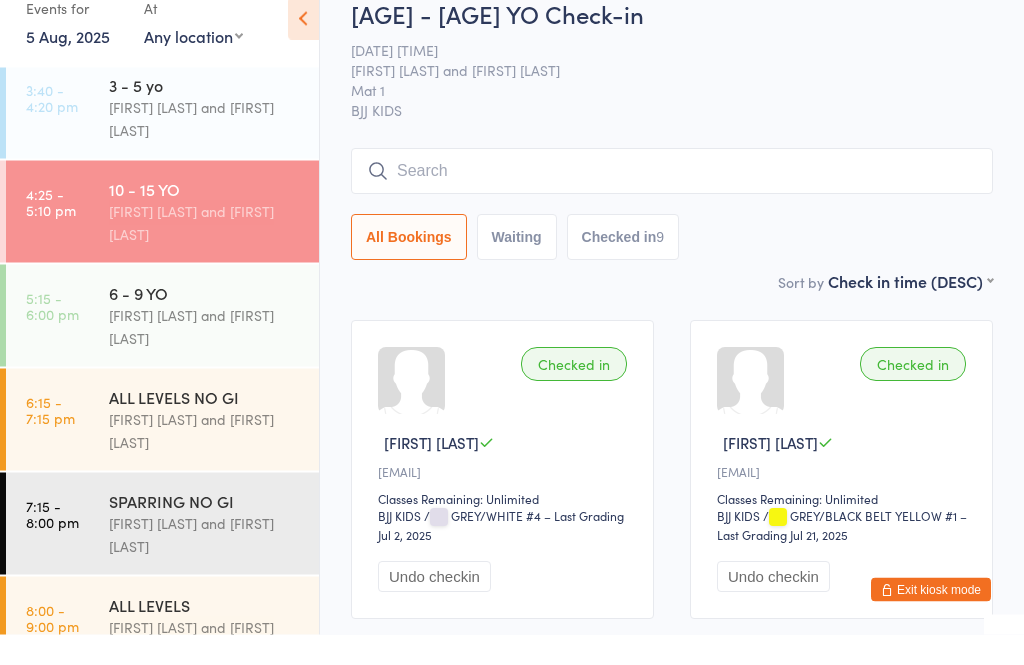 scroll, scrollTop: 31, scrollLeft: 0, axis: vertical 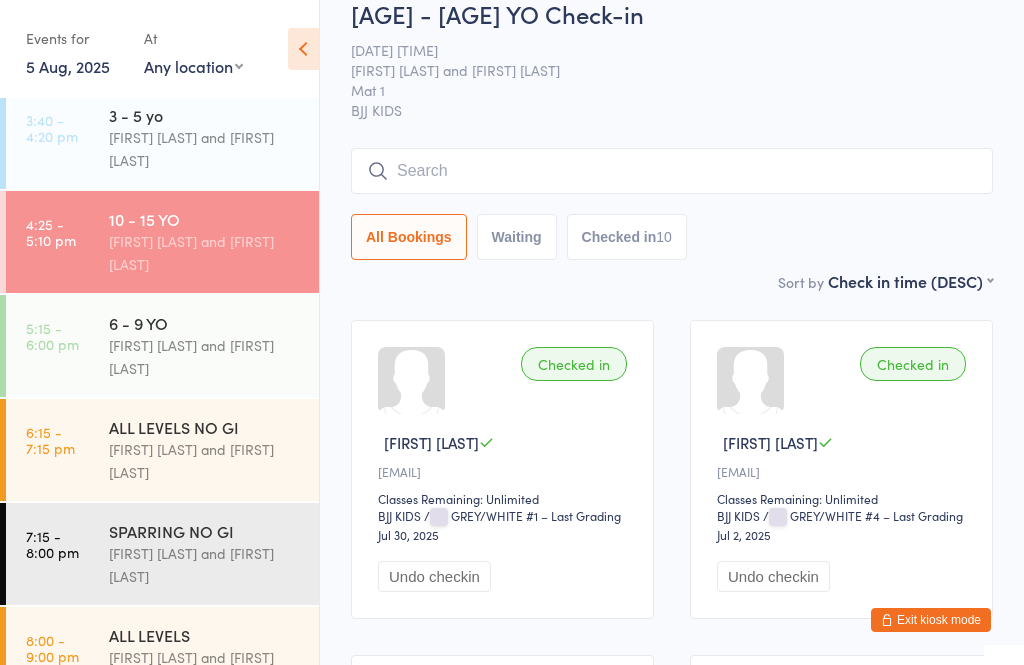 click at bounding box center [672, 171] 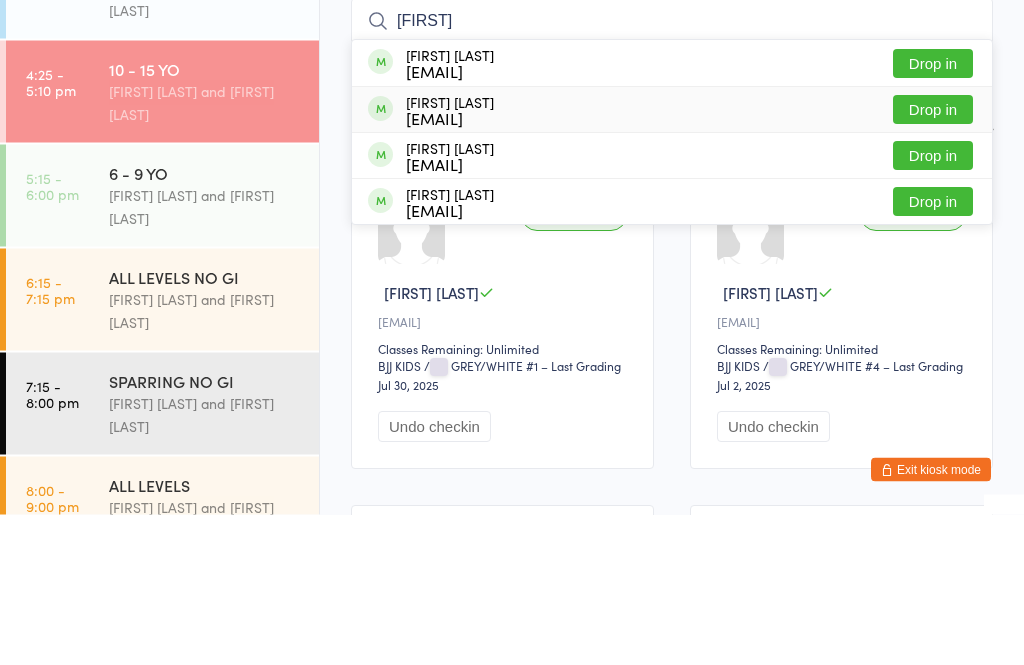 type on "[FIRST]" 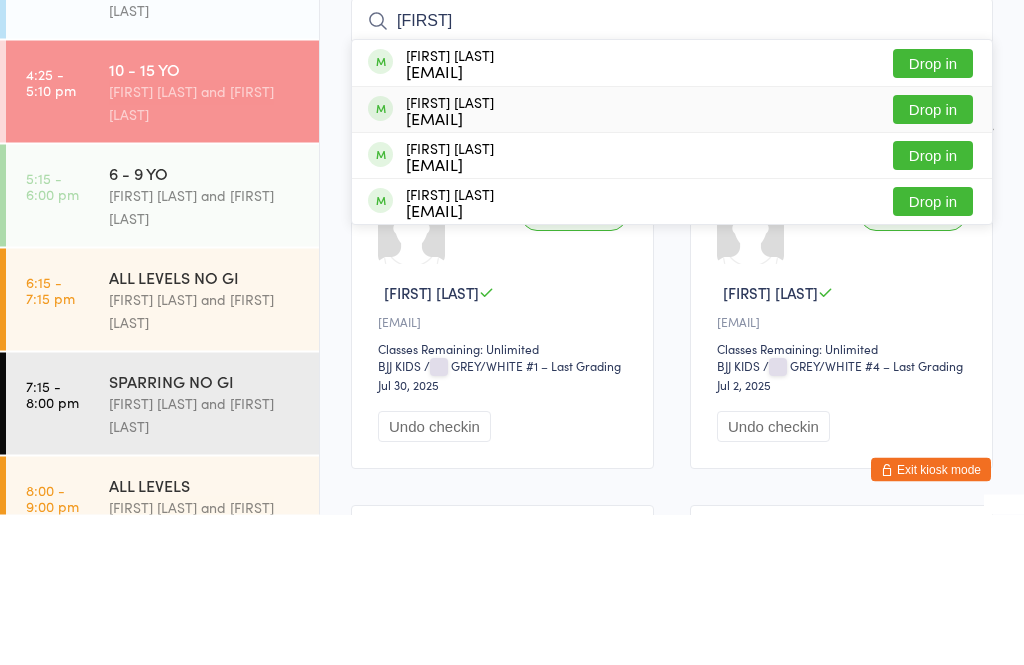 click on "Drop in" at bounding box center (933, 260) 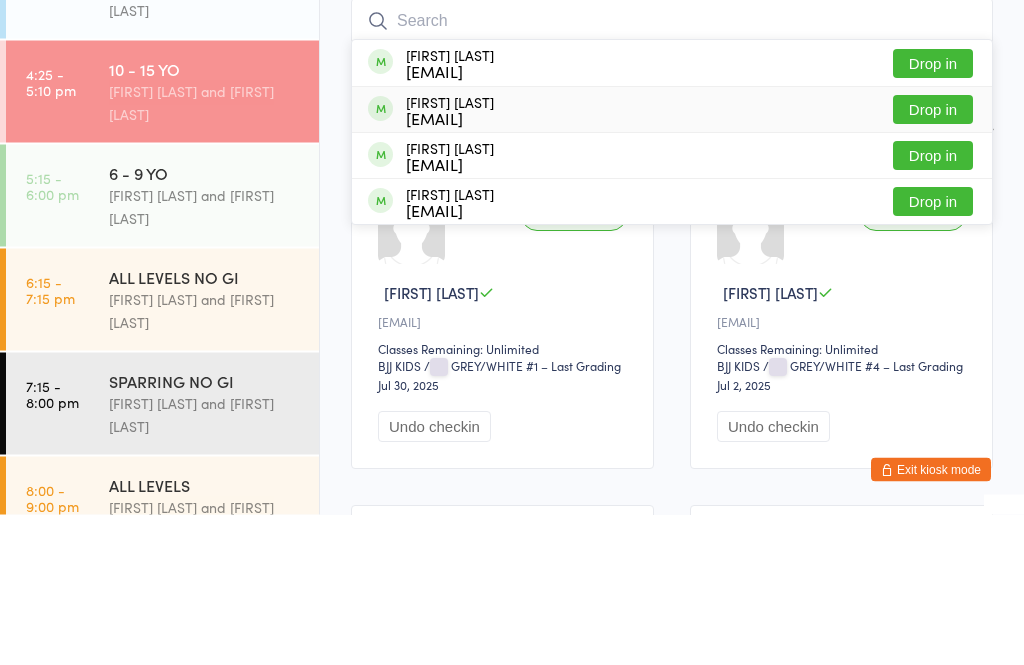 scroll, scrollTop: 181, scrollLeft: 0, axis: vertical 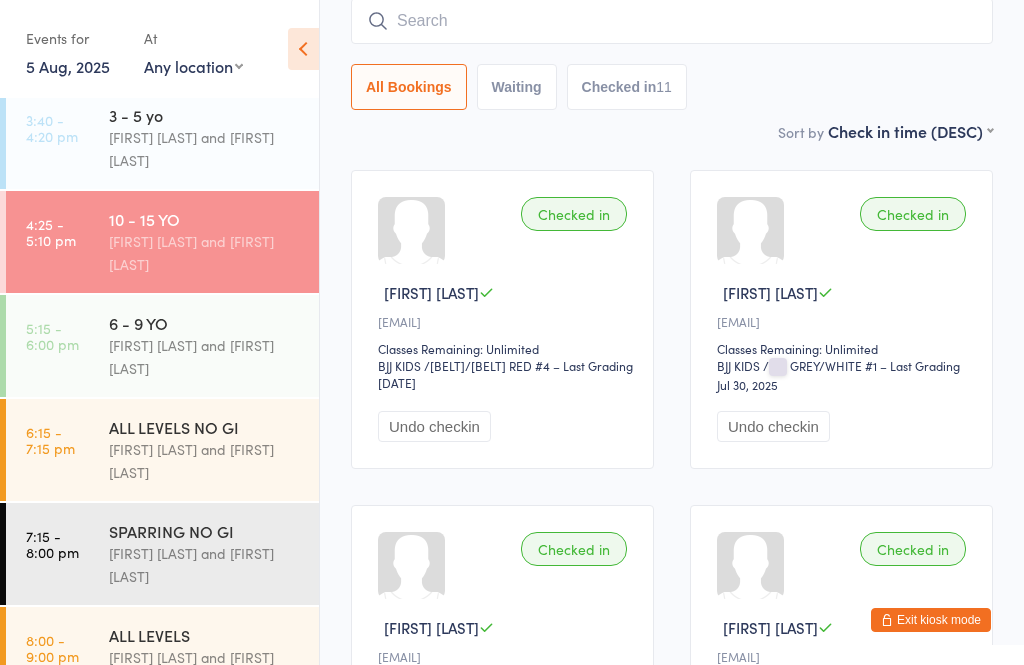click at bounding box center [672, 21] 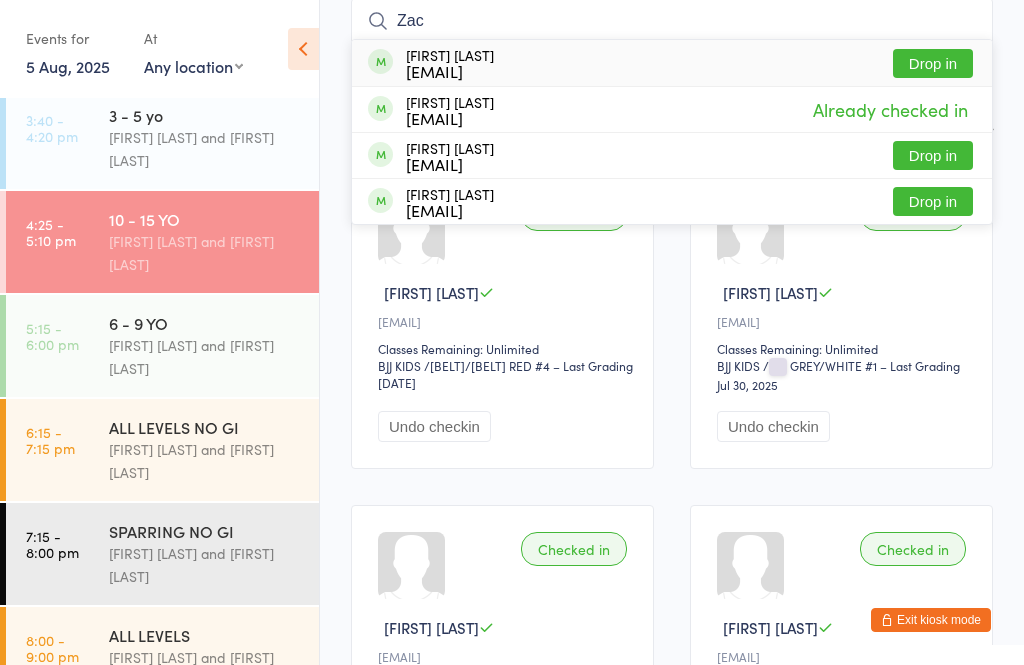type on "Zac" 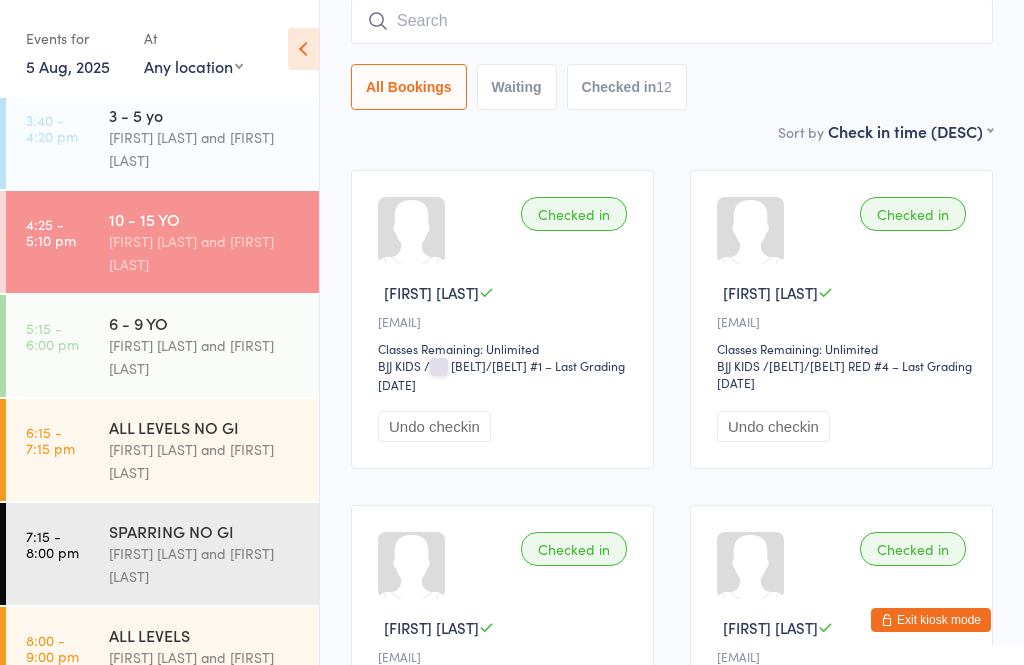 click at bounding box center [672, 21] 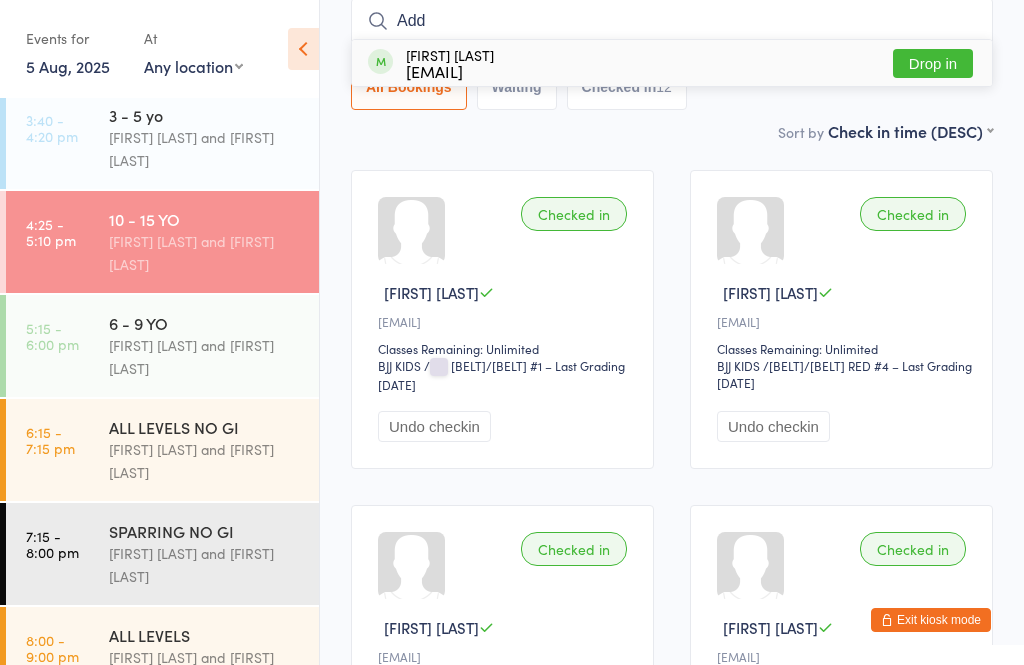 type on "Add" 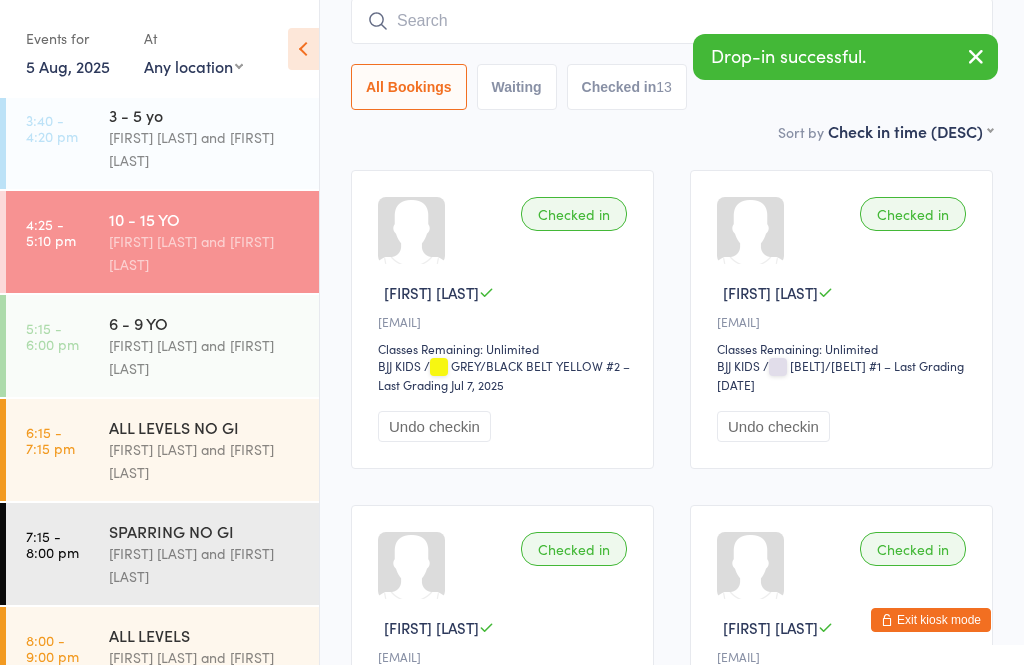 click on "[AGE] YO Check-in [DATE] [TIME] [FIRST] [LAST] and [FIRST] [LAST] Mat 1 BJJ KIDS Manual search Scanner input All Bookings Waiting Checked in Checked in [FIRST] [LAST] [EMAIL] Classes Remaining: Unlimited BJJ KIDS BJJ KIDS / [BELT] [BELT] #2 – Last Grading [DATE] Undo checkin Checked in [FIRST] [LAST] [EMAIL] Classes Remaining: Unlimited BJJ KIDS BJJ KIDS / [BELT]/[BELT] #1 – Last Grading [DATE] Undo checkin Checked in [FIRST] [LAST] [EMAIL] Classes Remaining: Unlimited BJJ KIDS BJJ KIDS / [BELT]/[BELT] RED #4 – Last Grading [DATE] Undo checkin Checked in [FIRST] [LAST] [EMAIL] Classes Remaining: Unlimited BJJ KIDS BJJ KIDS / [BELT]/[BELT] #1 – Last Grading [DATE] Undo checkin Checked in" at bounding box center [672, 1172] 